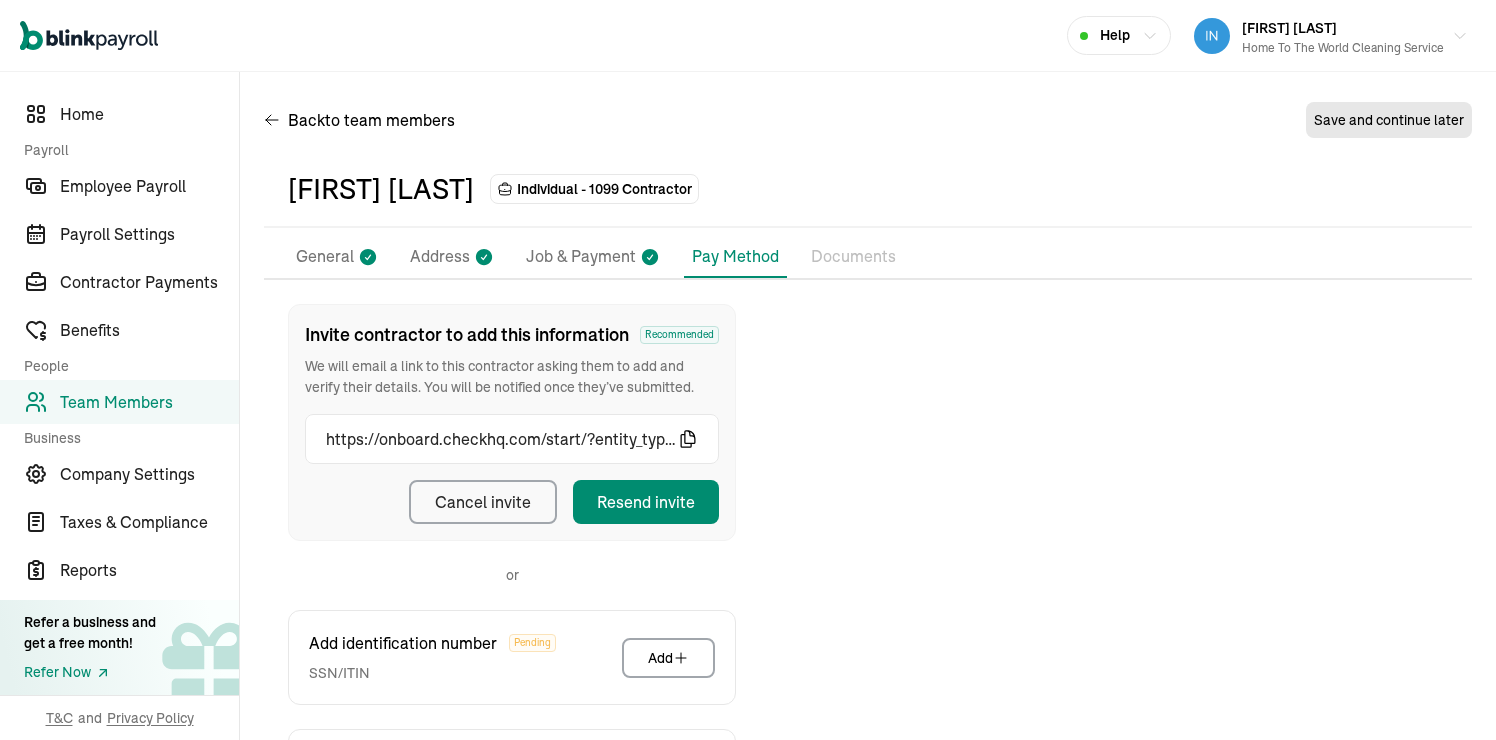 scroll, scrollTop: 0, scrollLeft: 0, axis: both 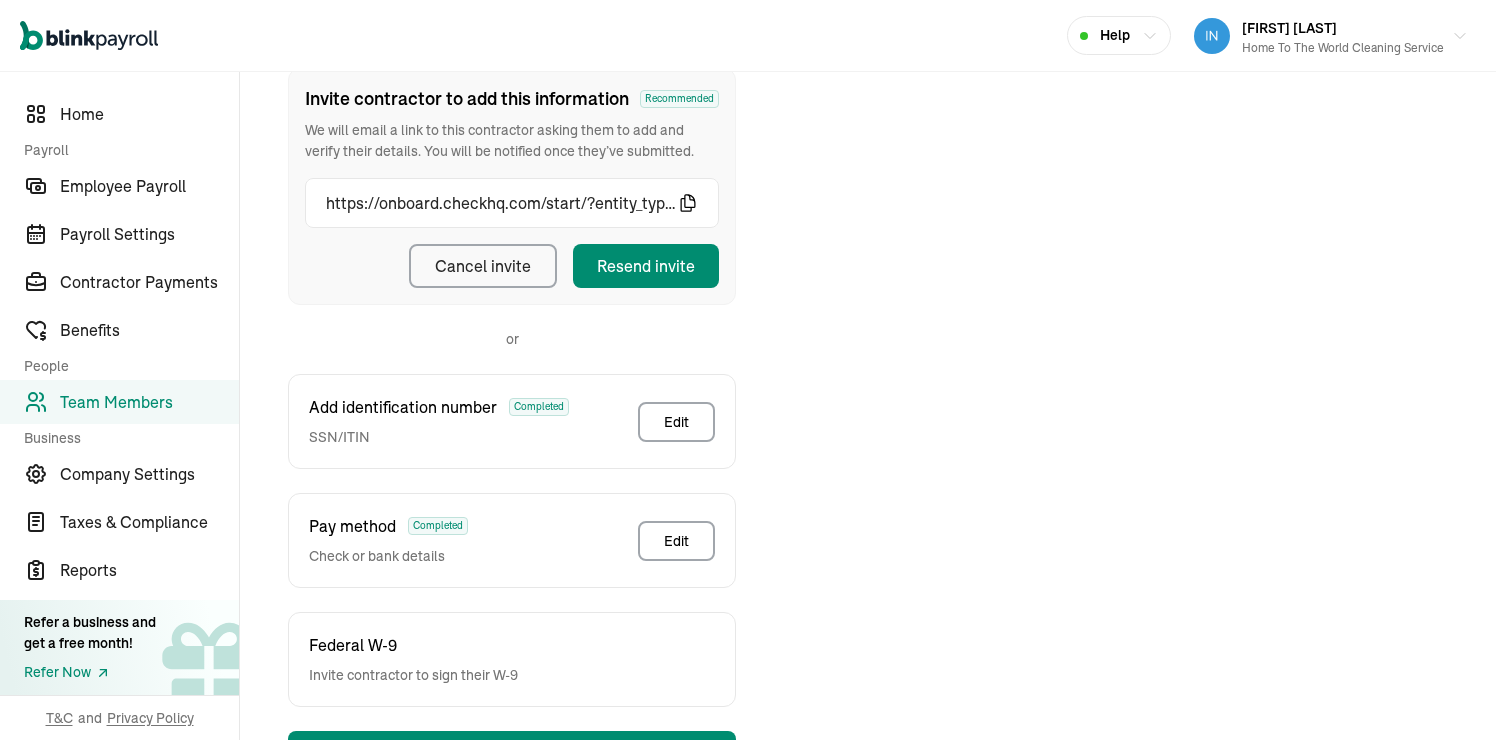 click on "Team Members" at bounding box center (149, 402) 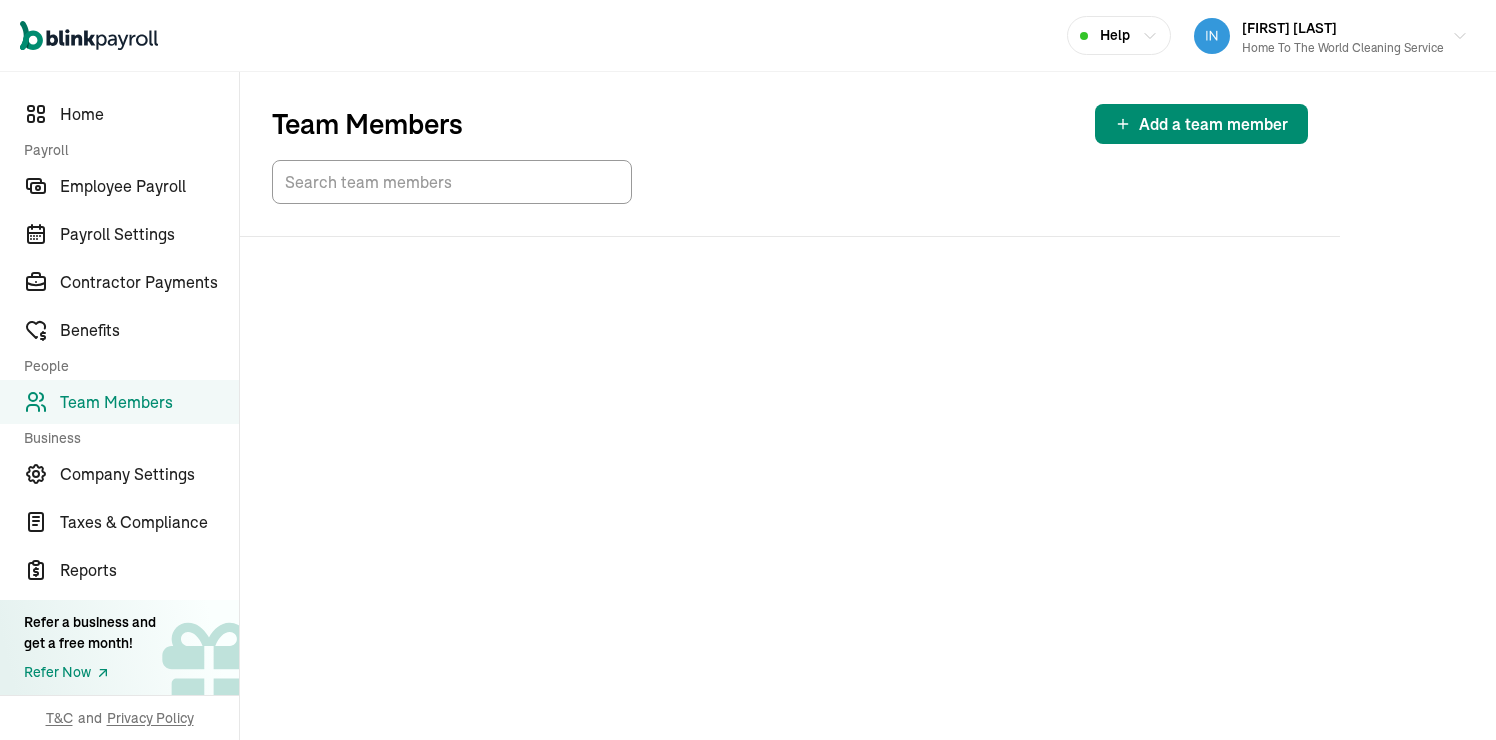 scroll, scrollTop: 0, scrollLeft: 0, axis: both 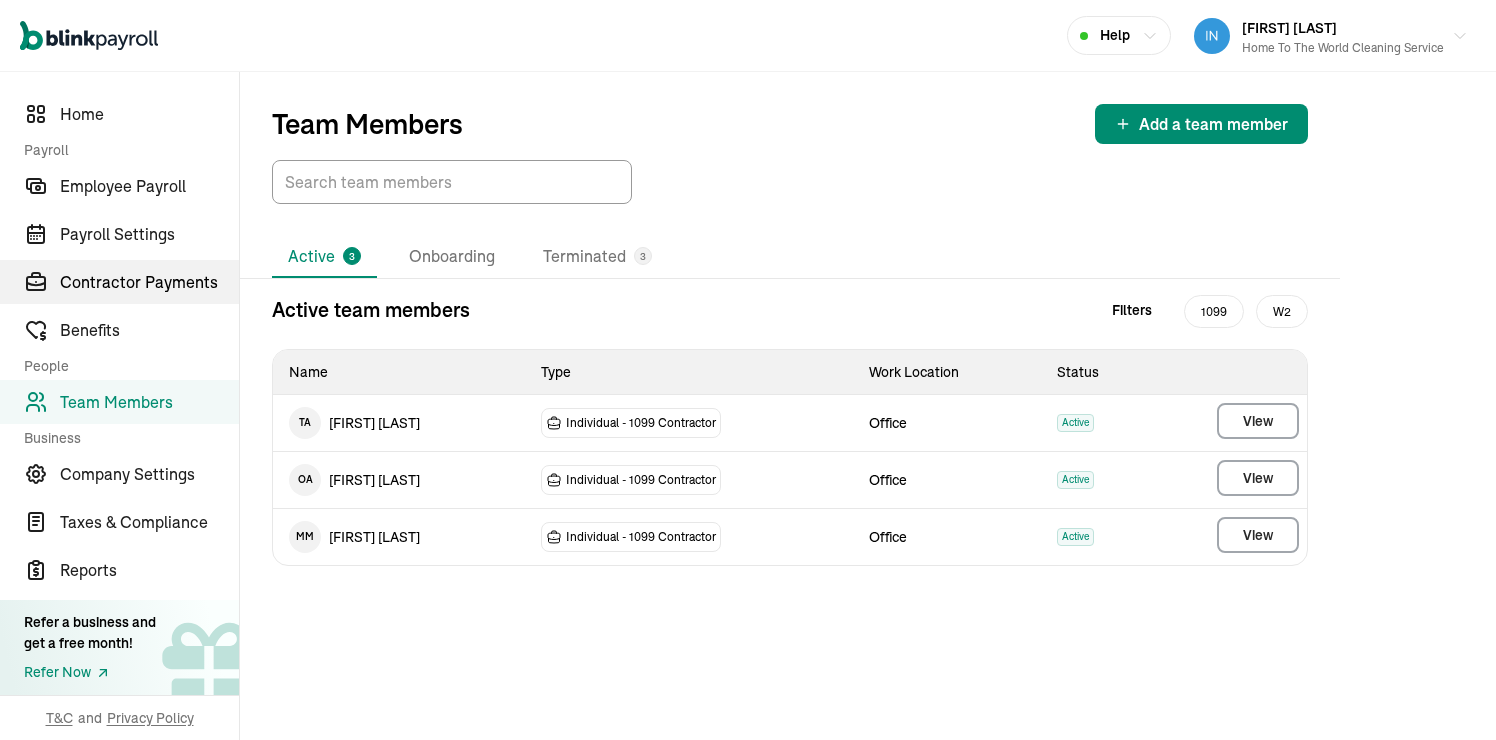 click on "Contractor Payments" at bounding box center [149, 282] 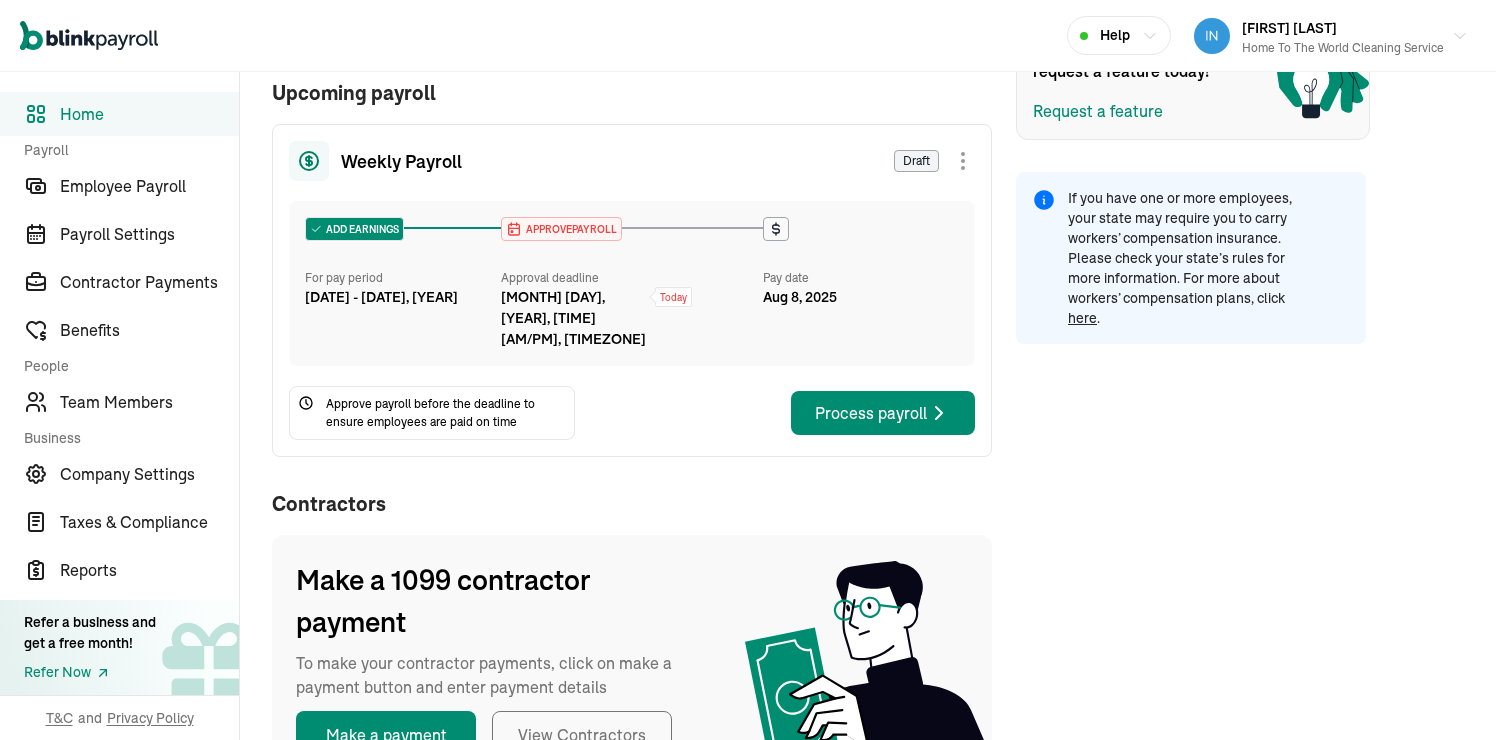 scroll, scrollTop: 594, scrollLeft: 0, axis: vertical 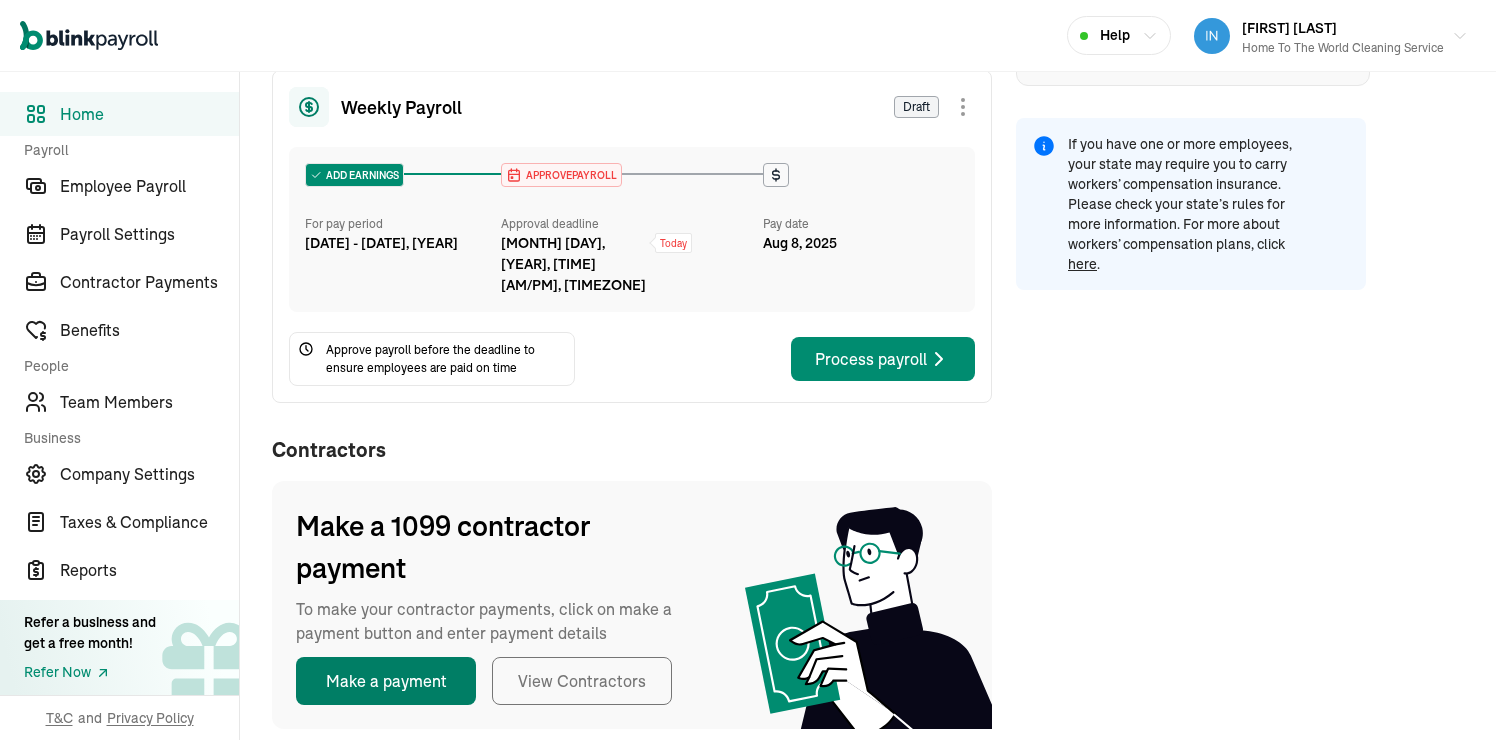 click on "Make a payment" at bounding box center [386, 681] 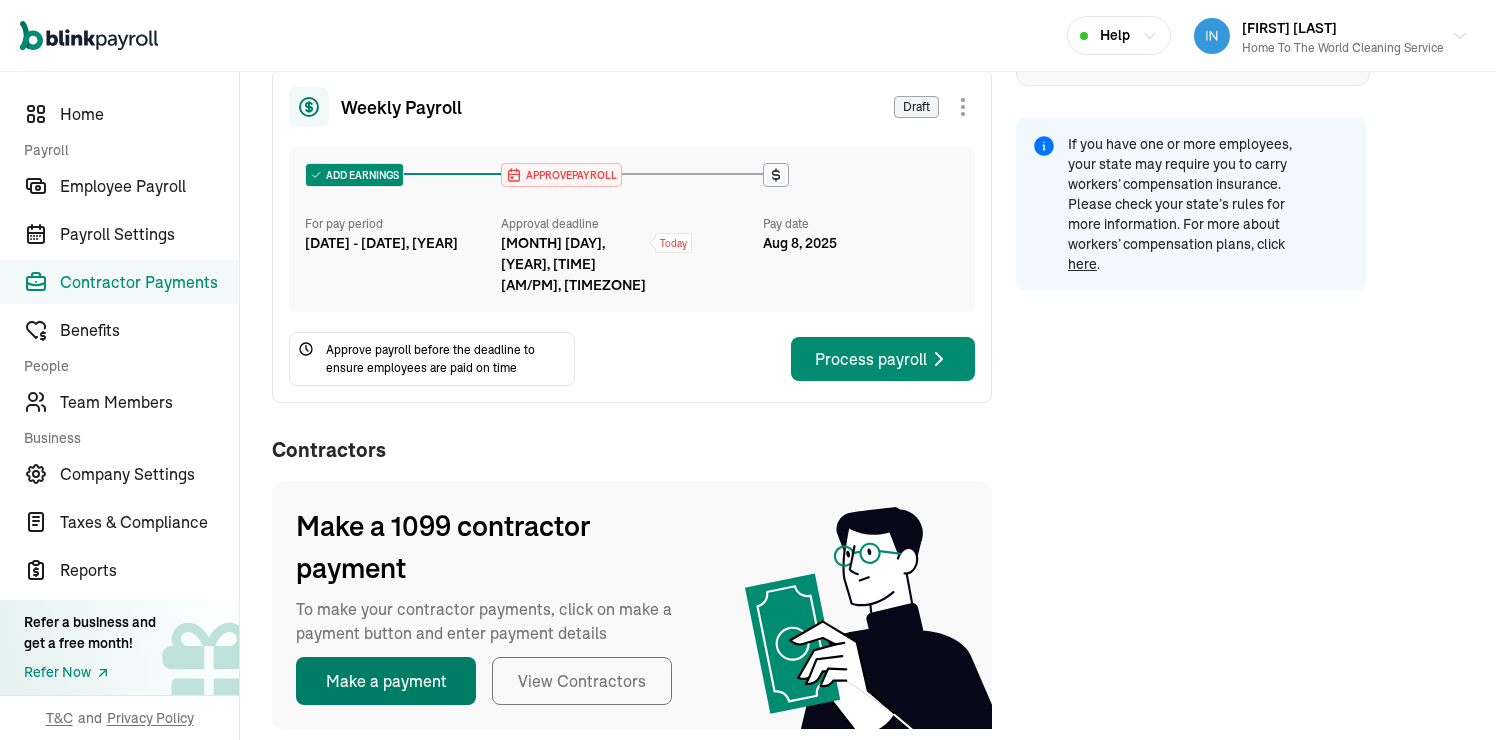 select on "direct_deposit" 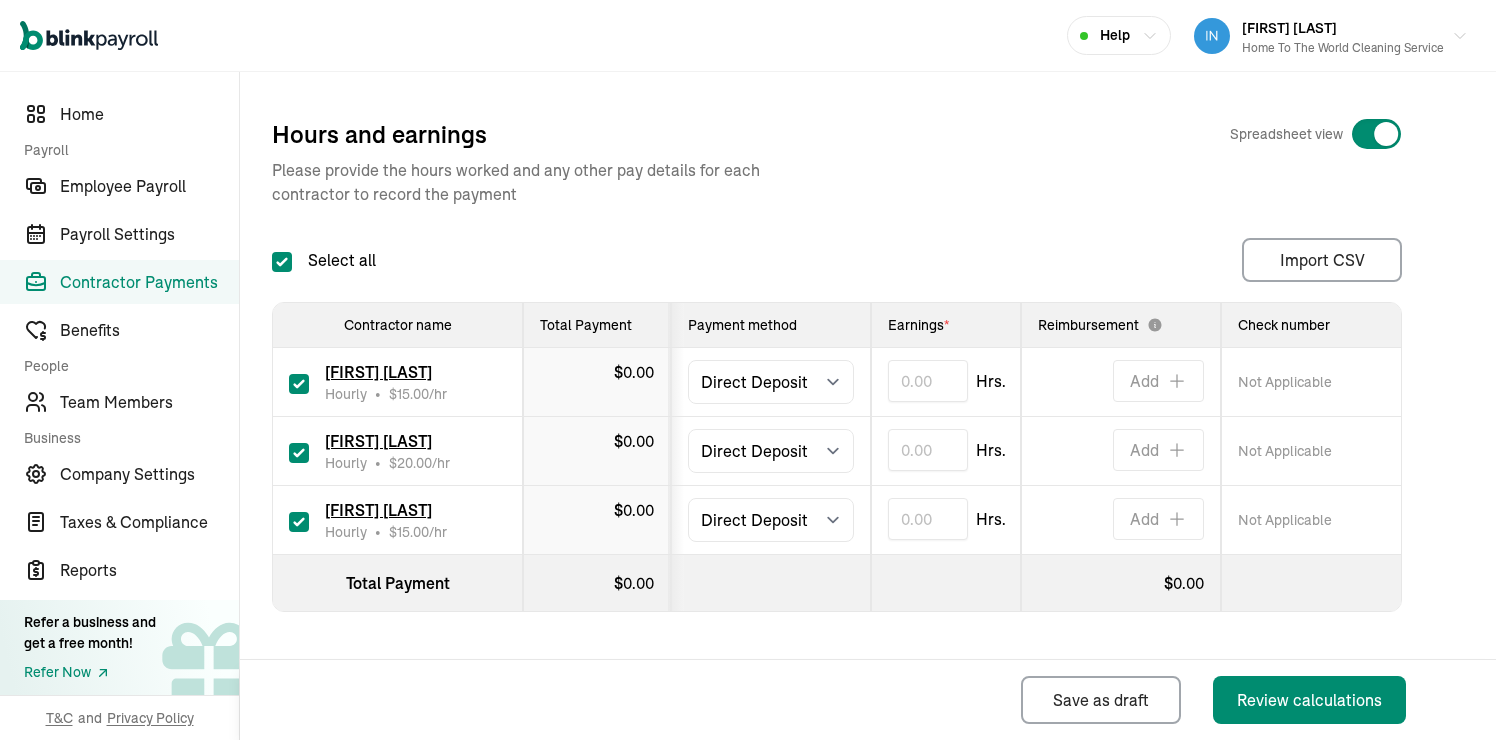 checkbox on "true" 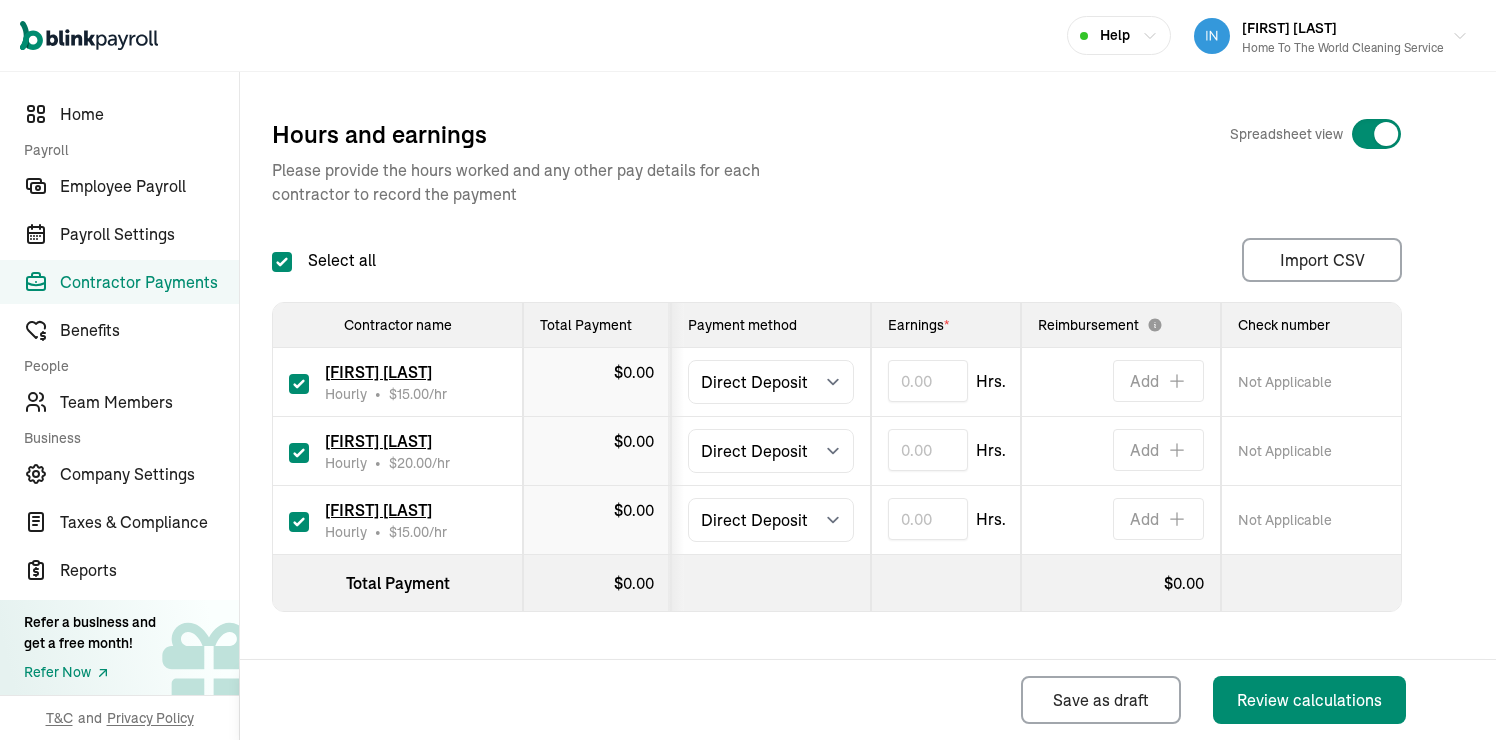 scroll, scrollTop: 290, scrollLeft: 0, axis: vertical 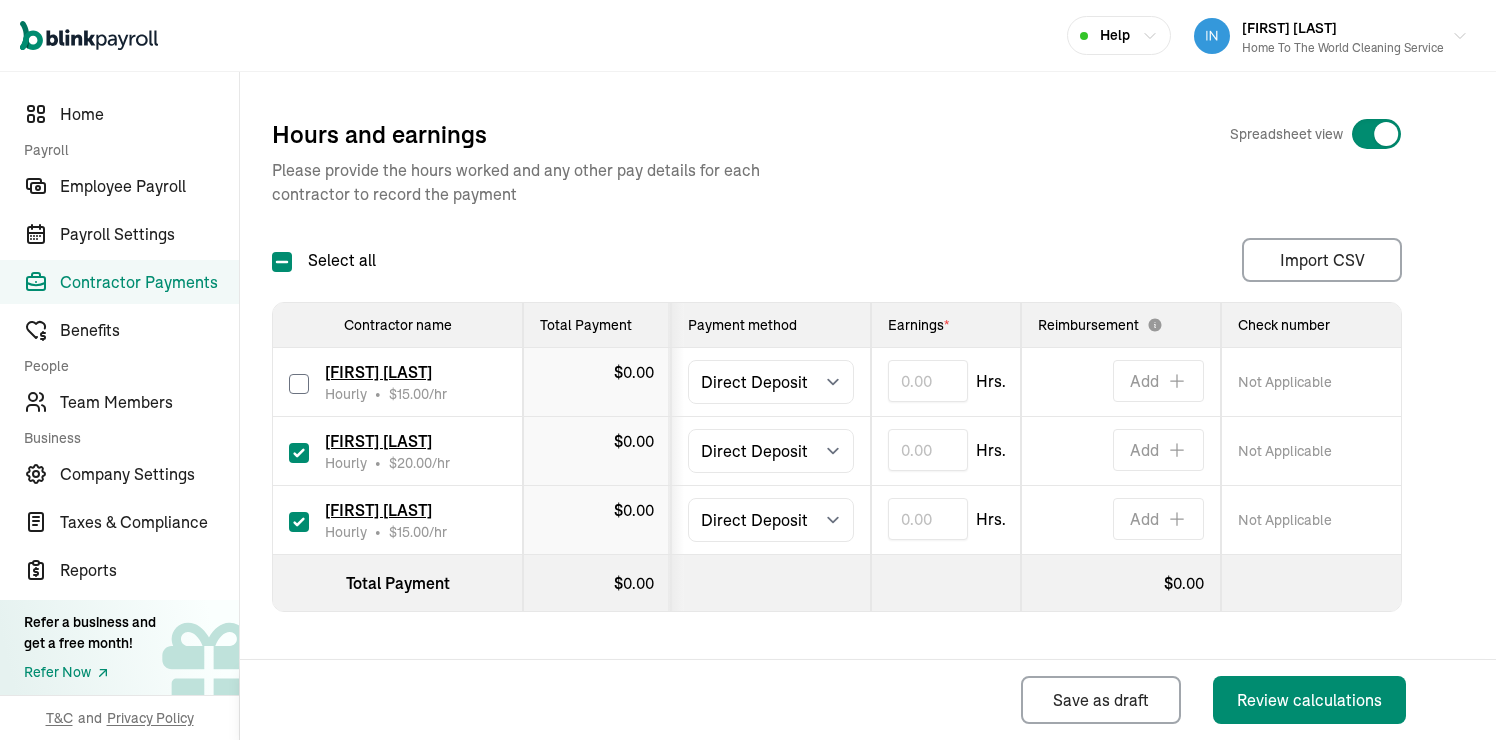 checkbox on "false" 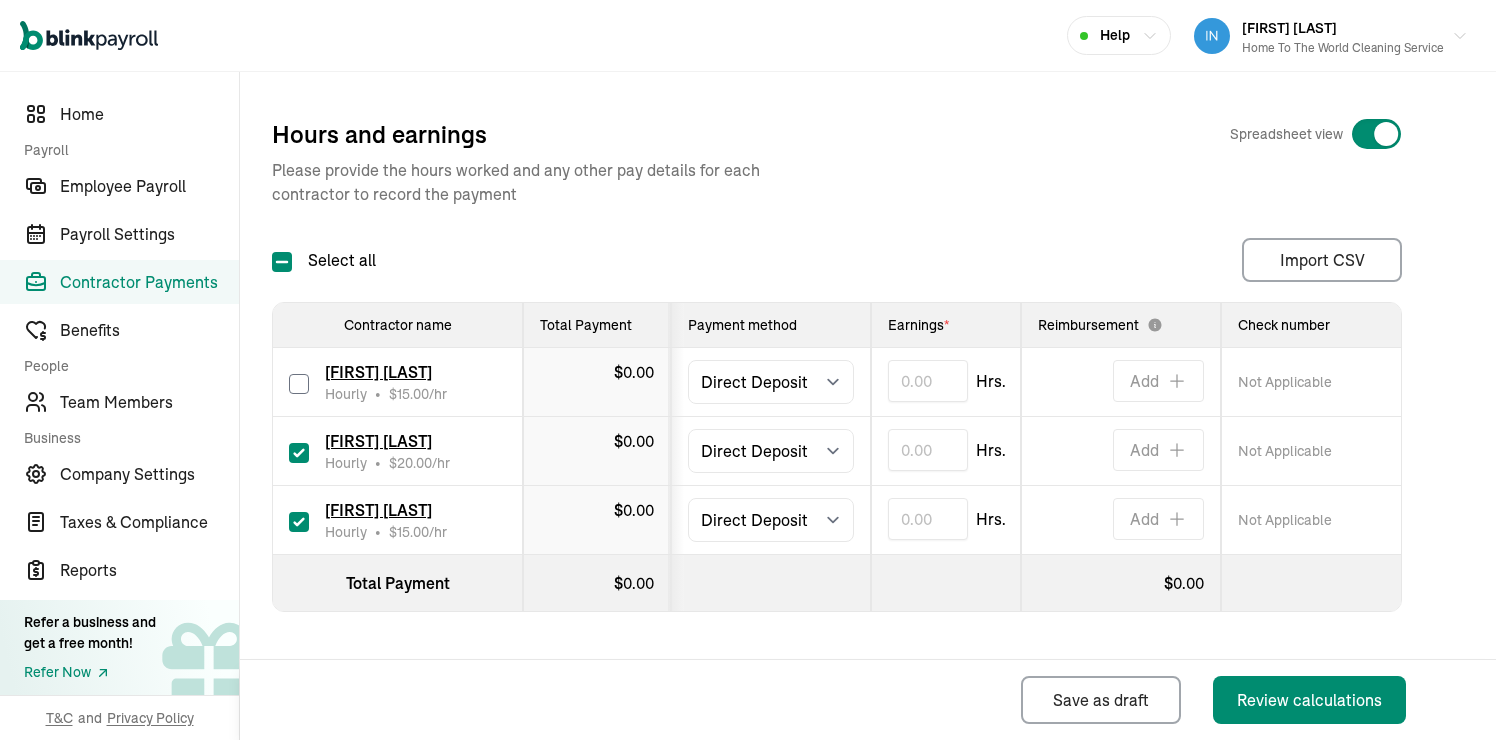 type on "0.00" 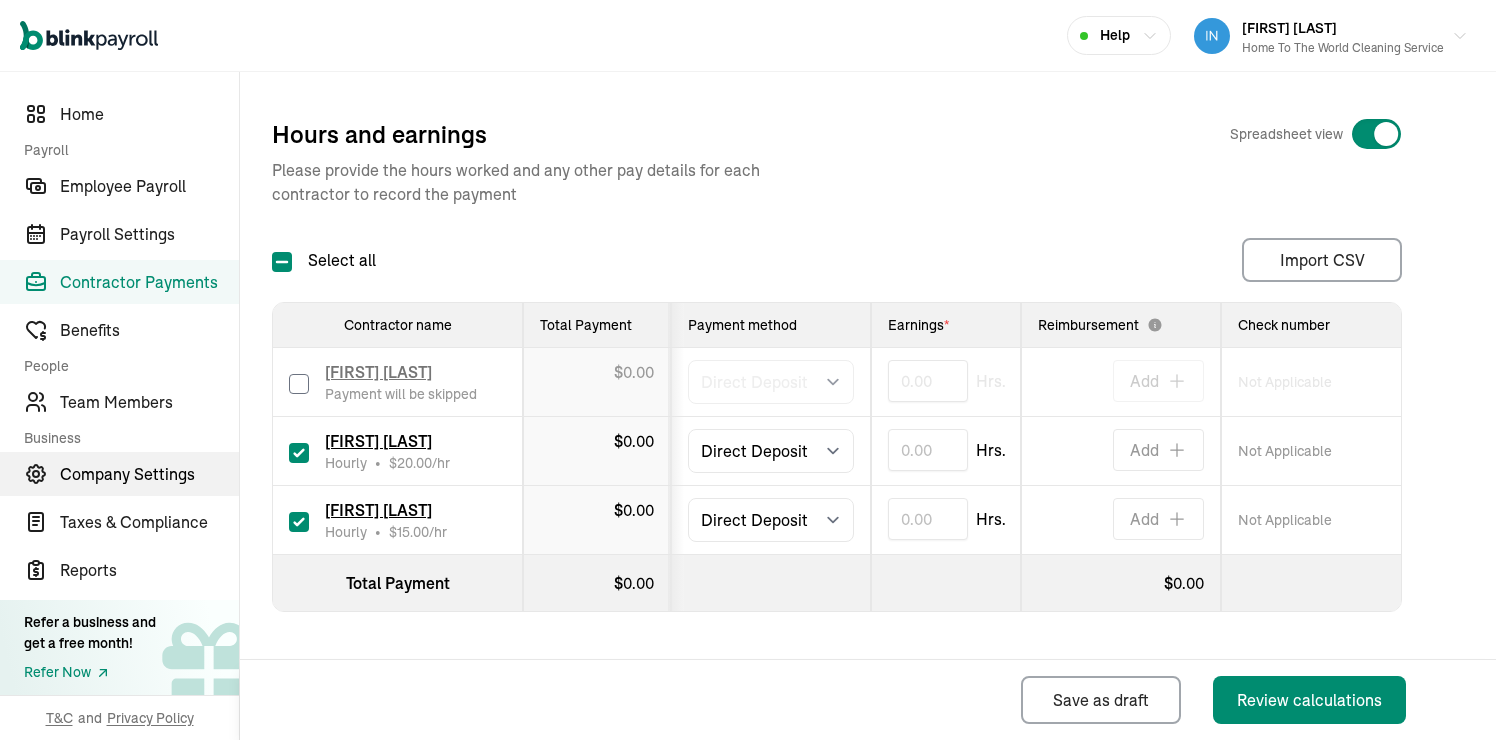 click on "Company Settings" at bounding box center (149, 474) 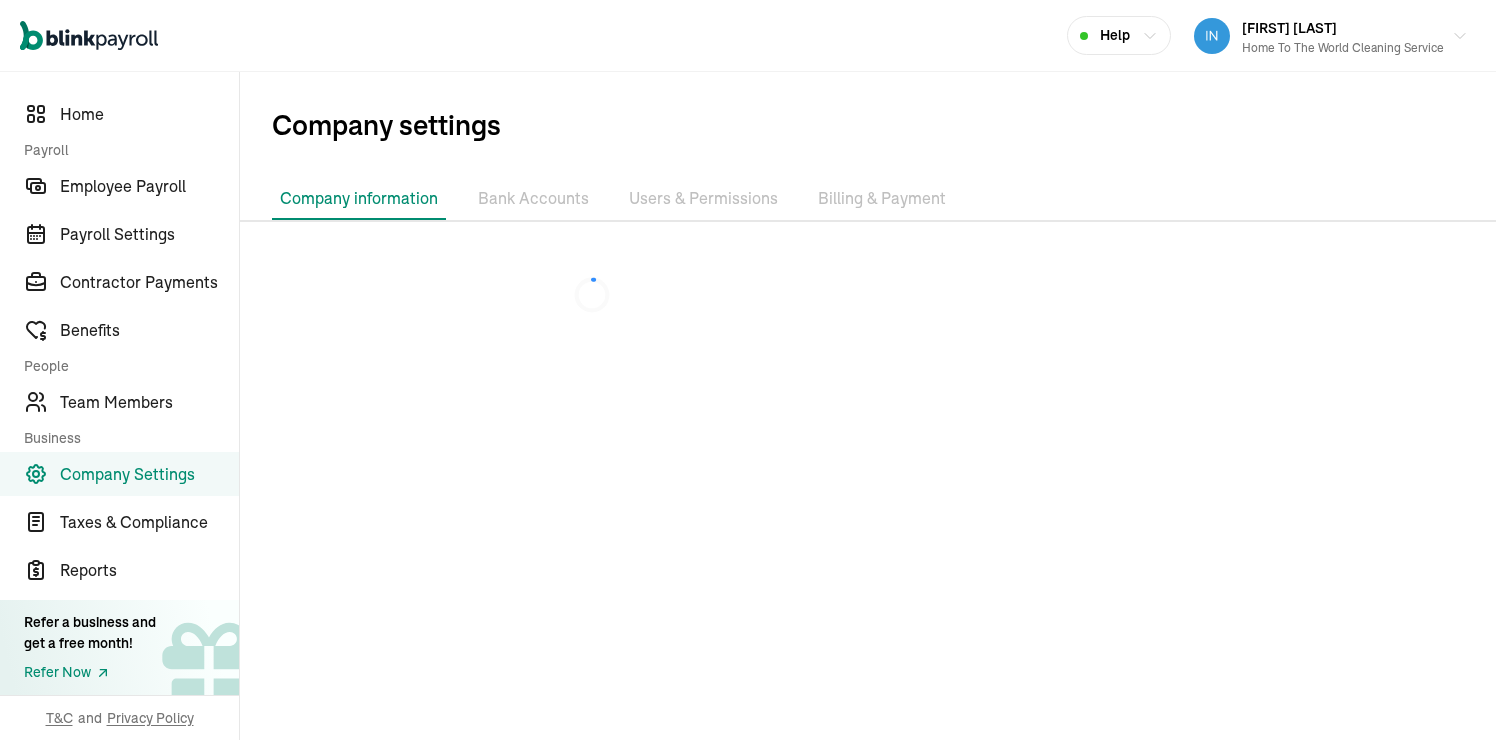 scroll, scrollTop: 0, scrollLeft: 0, axis: both 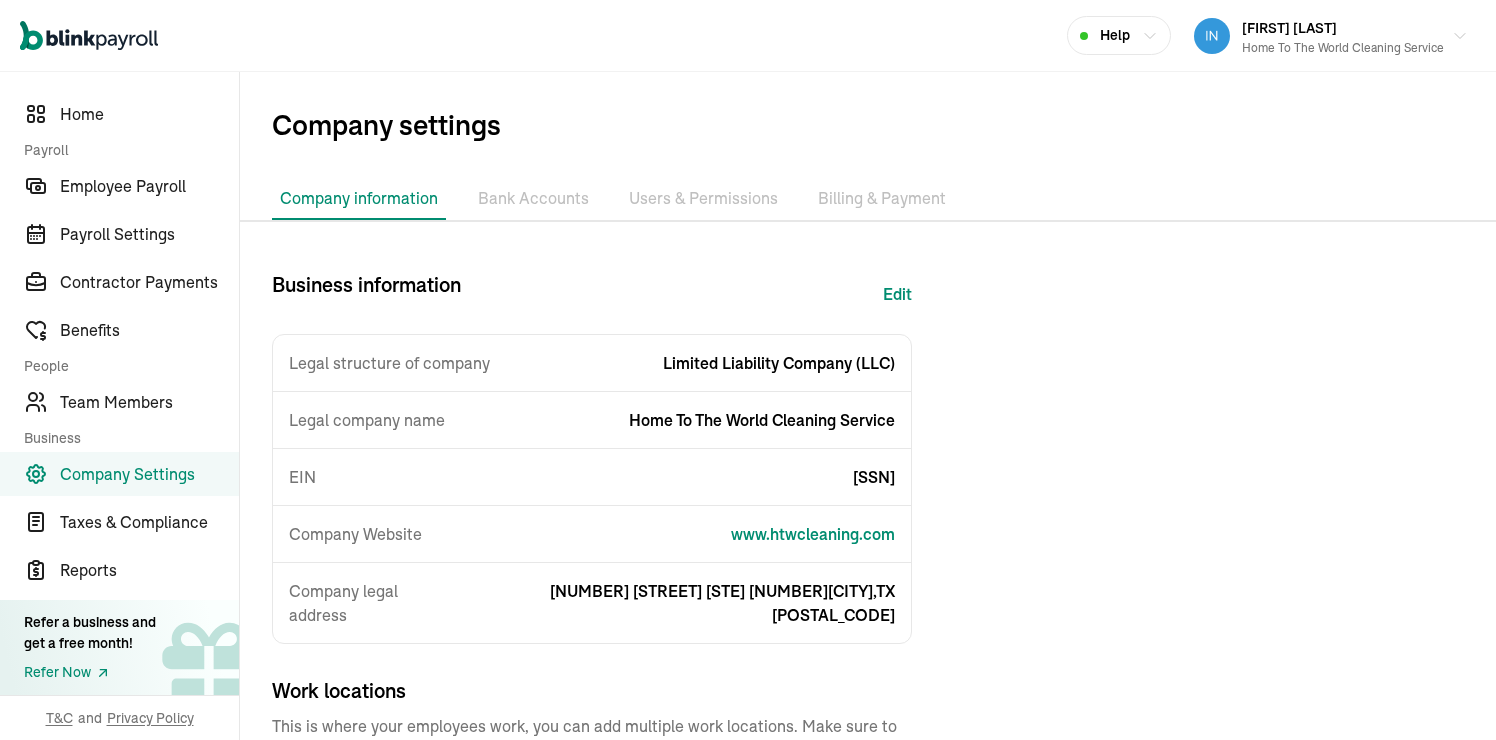 click on "Bank Accounts" at bounding box center (533, 199) 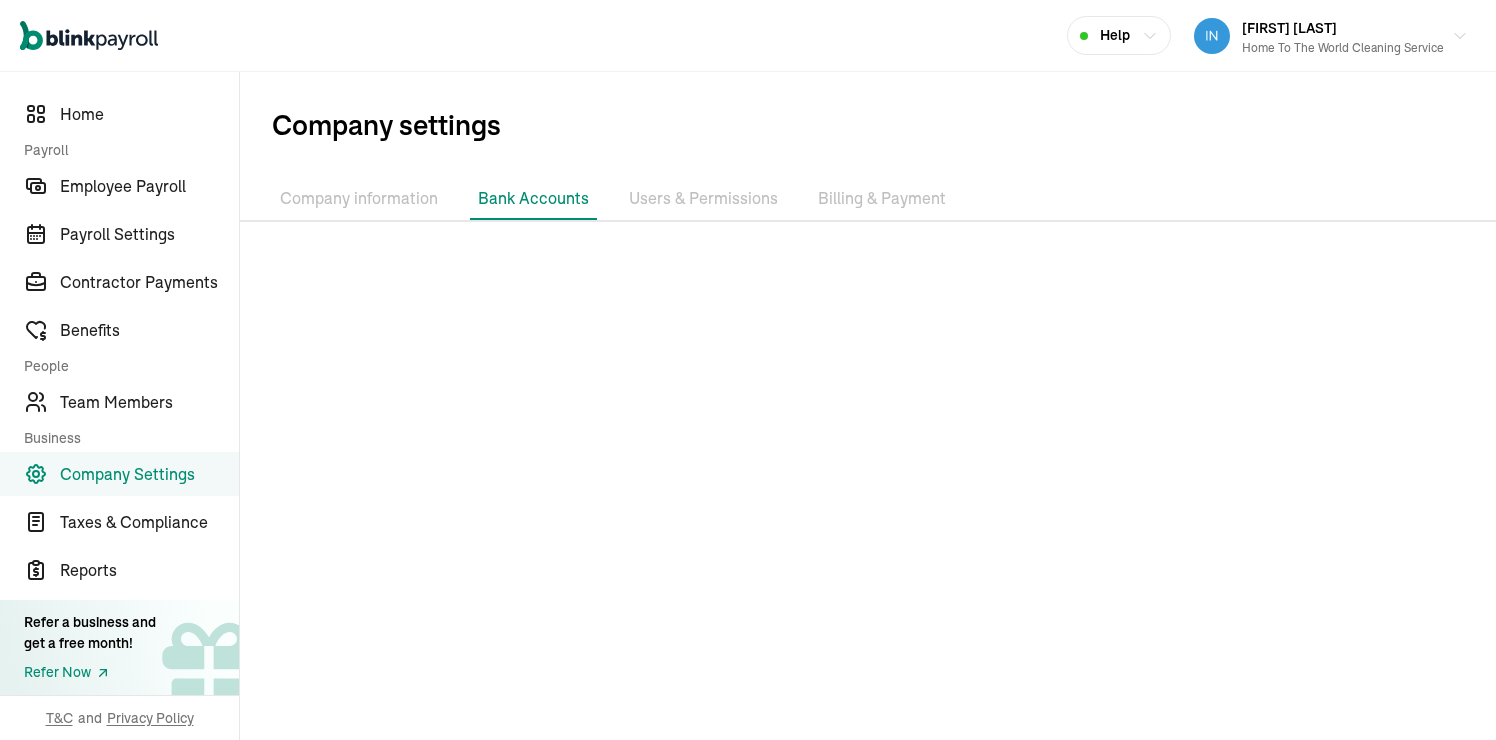 scroll, scrollTop: 48, scrollLeft: 0, axis: vertical 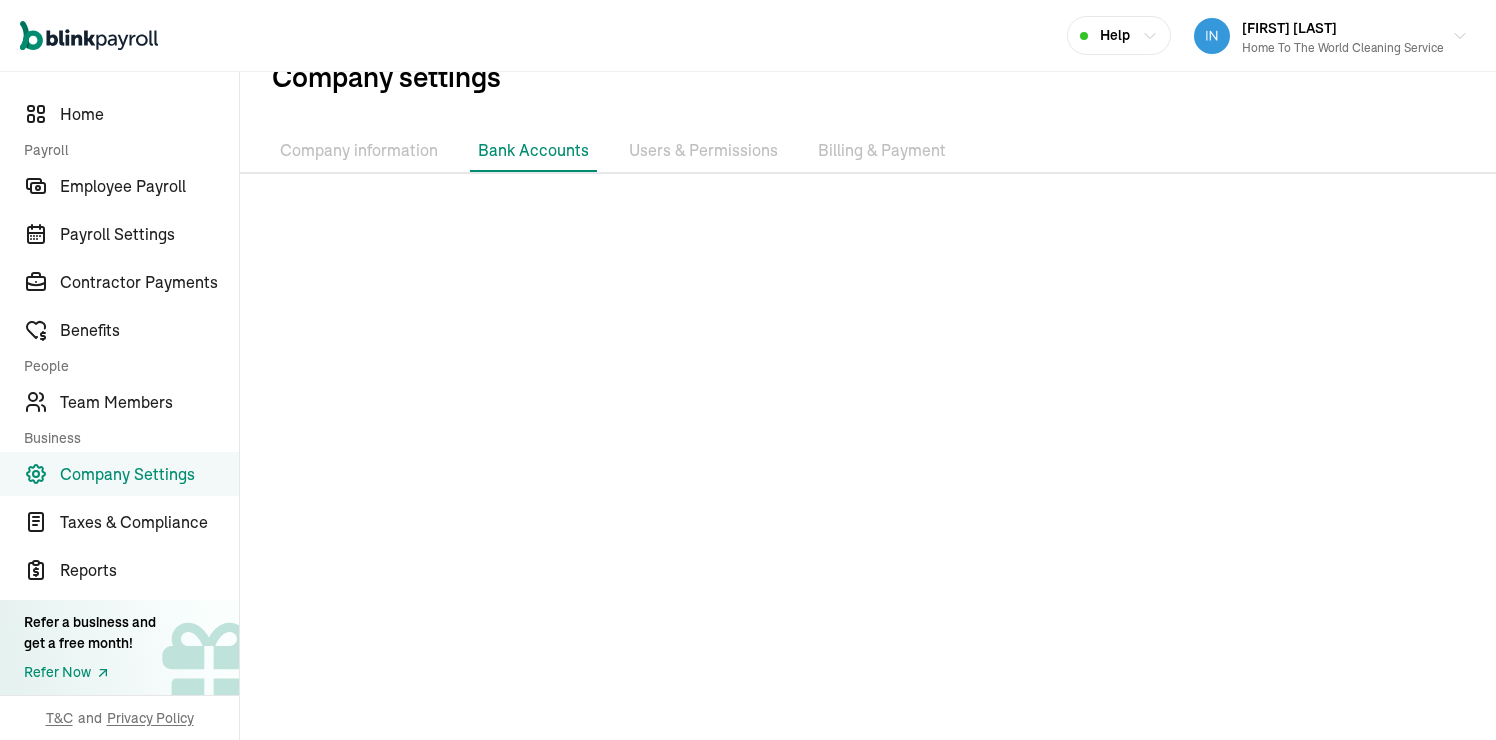 click at bounding box center (868, 465) 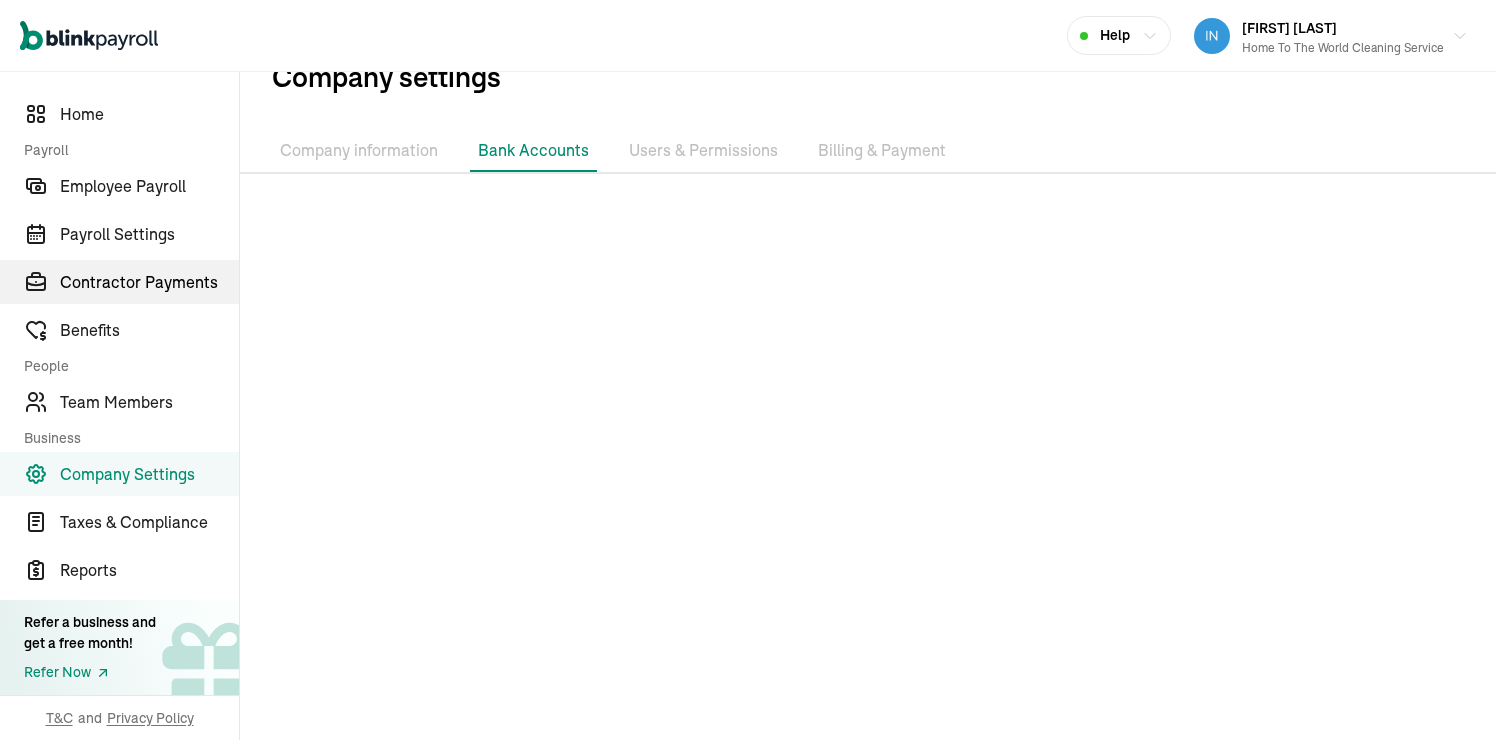 click on "Contractor Payments" at bounding box center [149, 282] 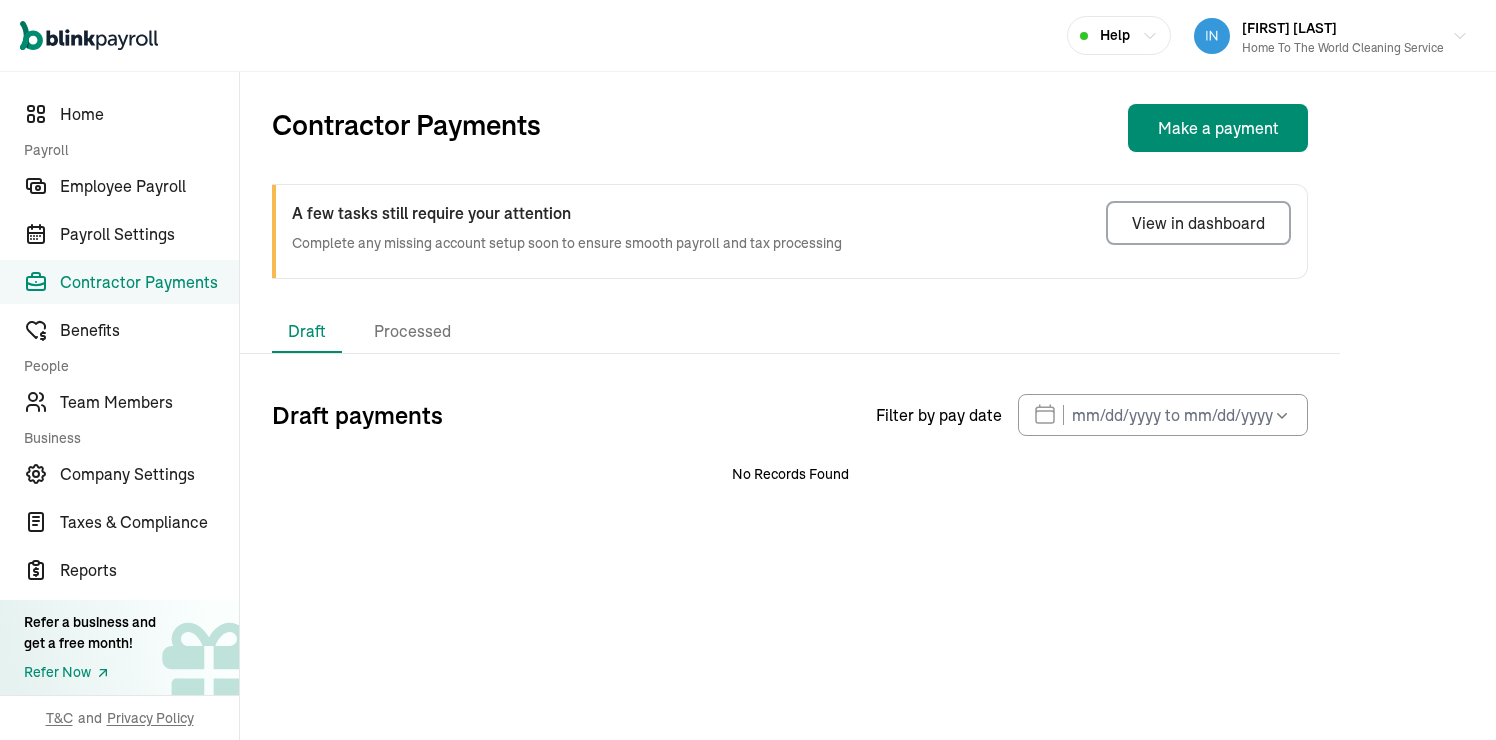 scroll, scrollTop: 0, scrollLeft: 0, axis: both 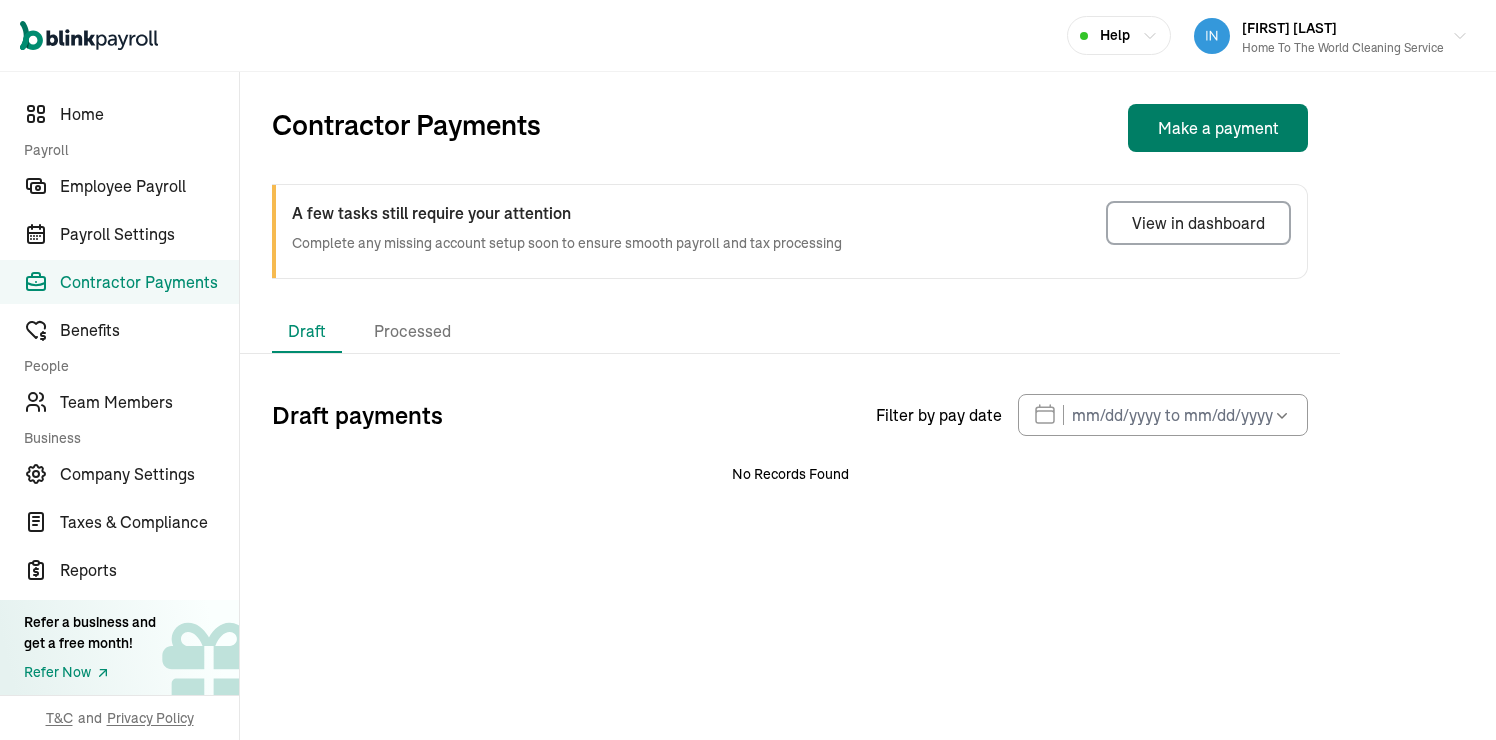 select on "direct_deposit" 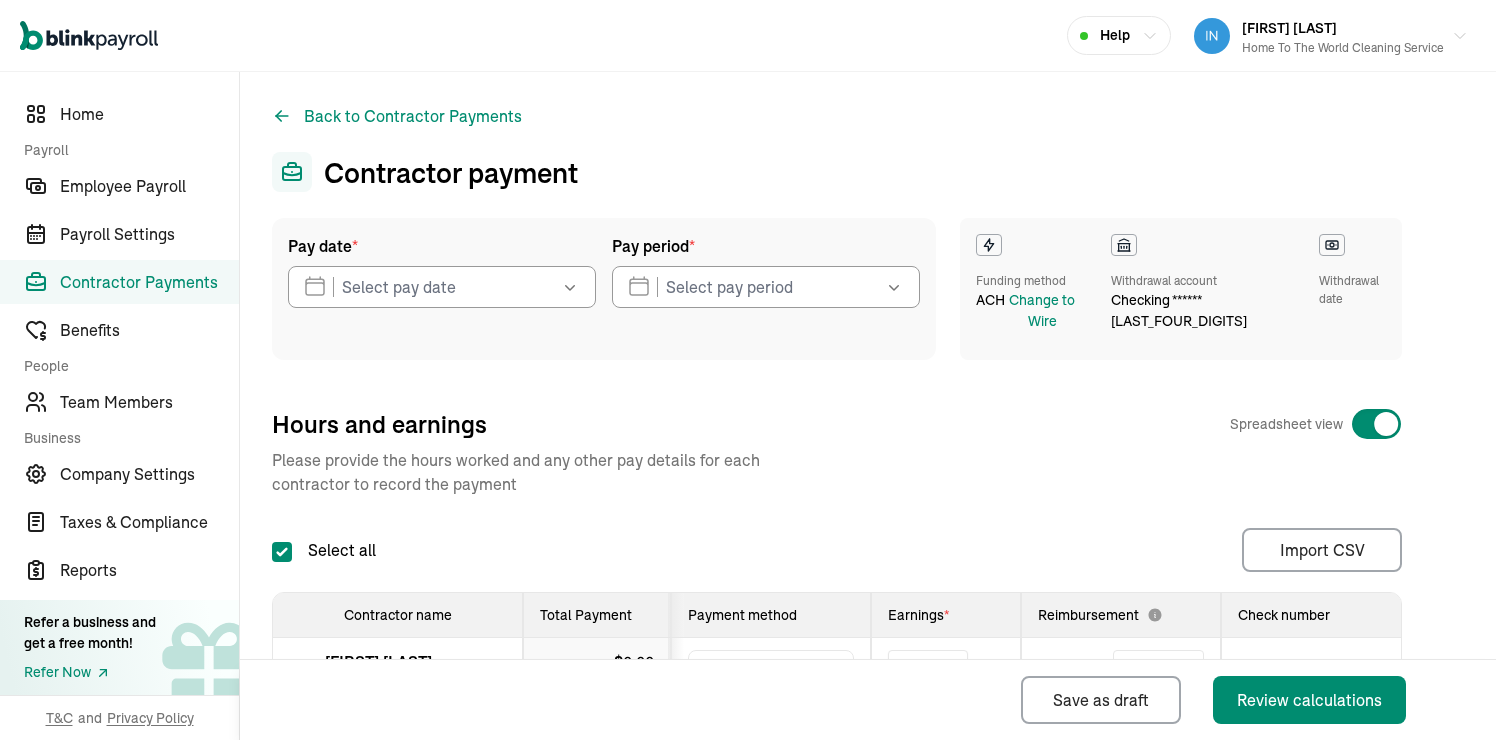 checkbox on "true" 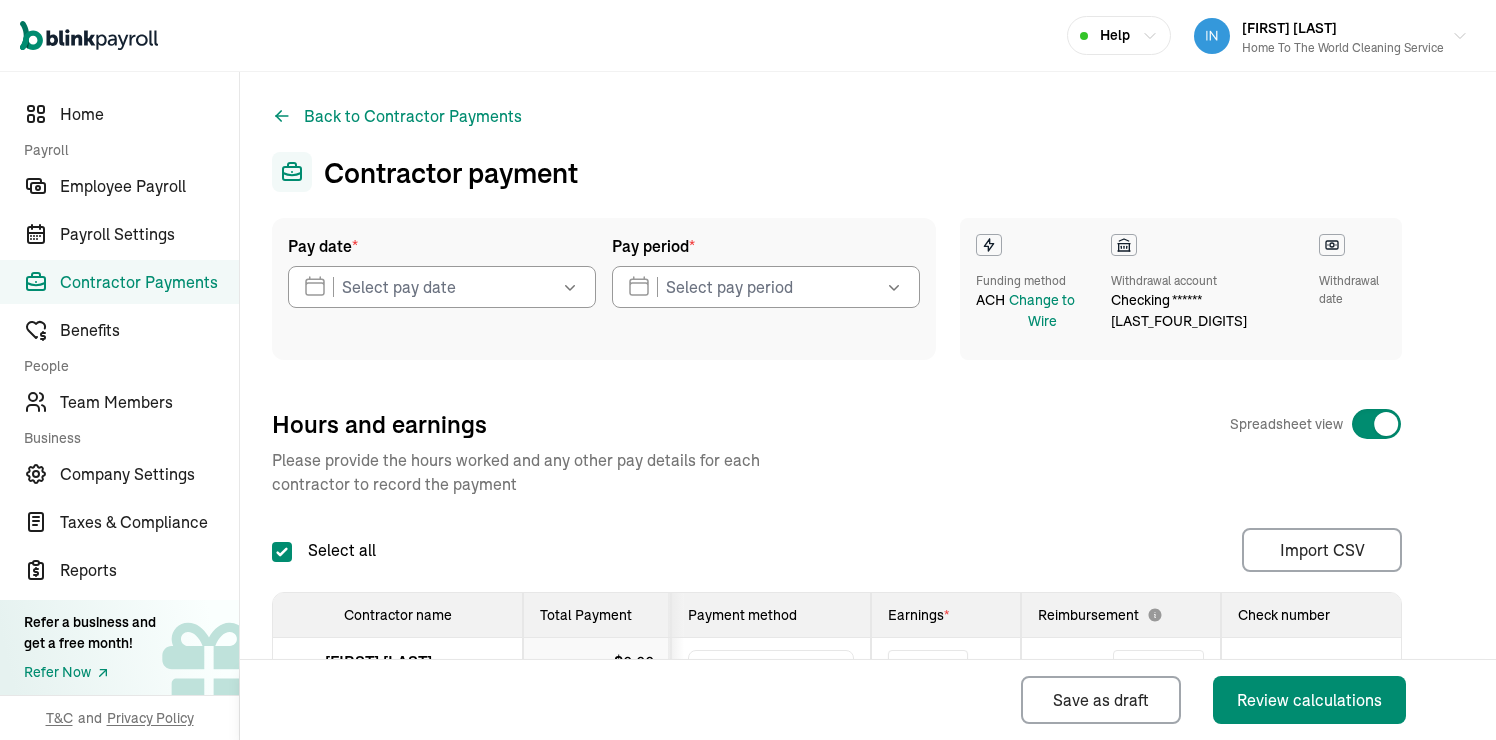 click at bounding box center (568, 287) 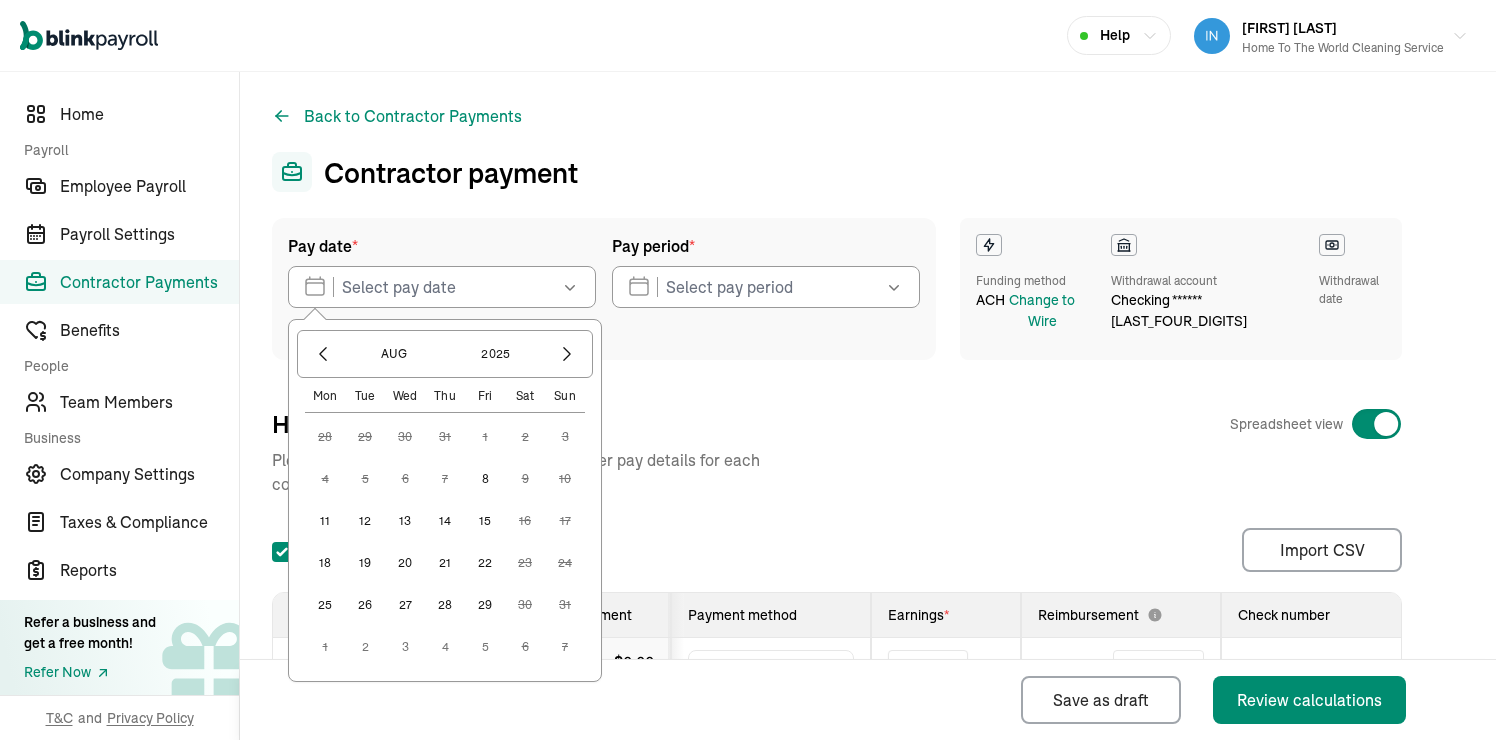 click on "8" at bounding box center [485, 479] 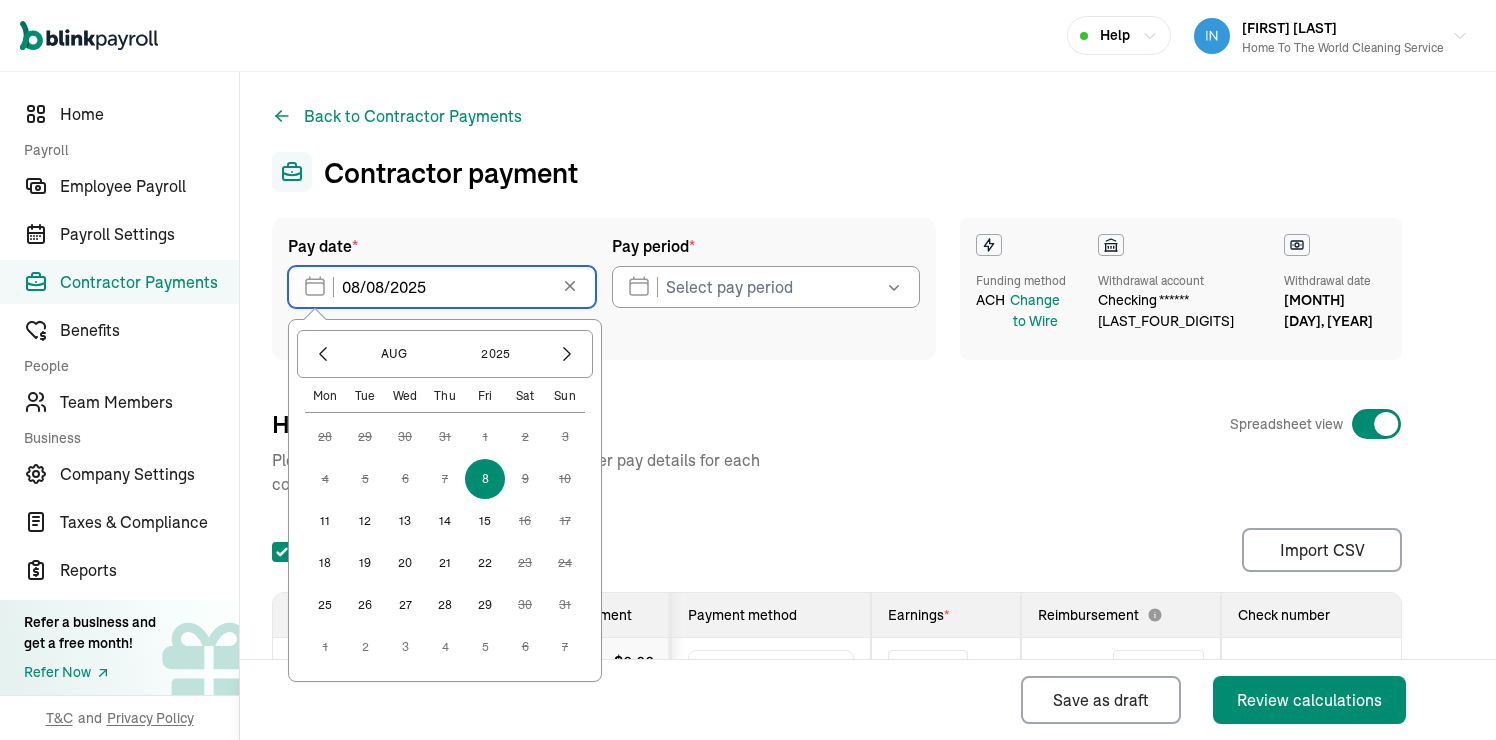 click on "08/08/2025" at bounding box center [442, 287] 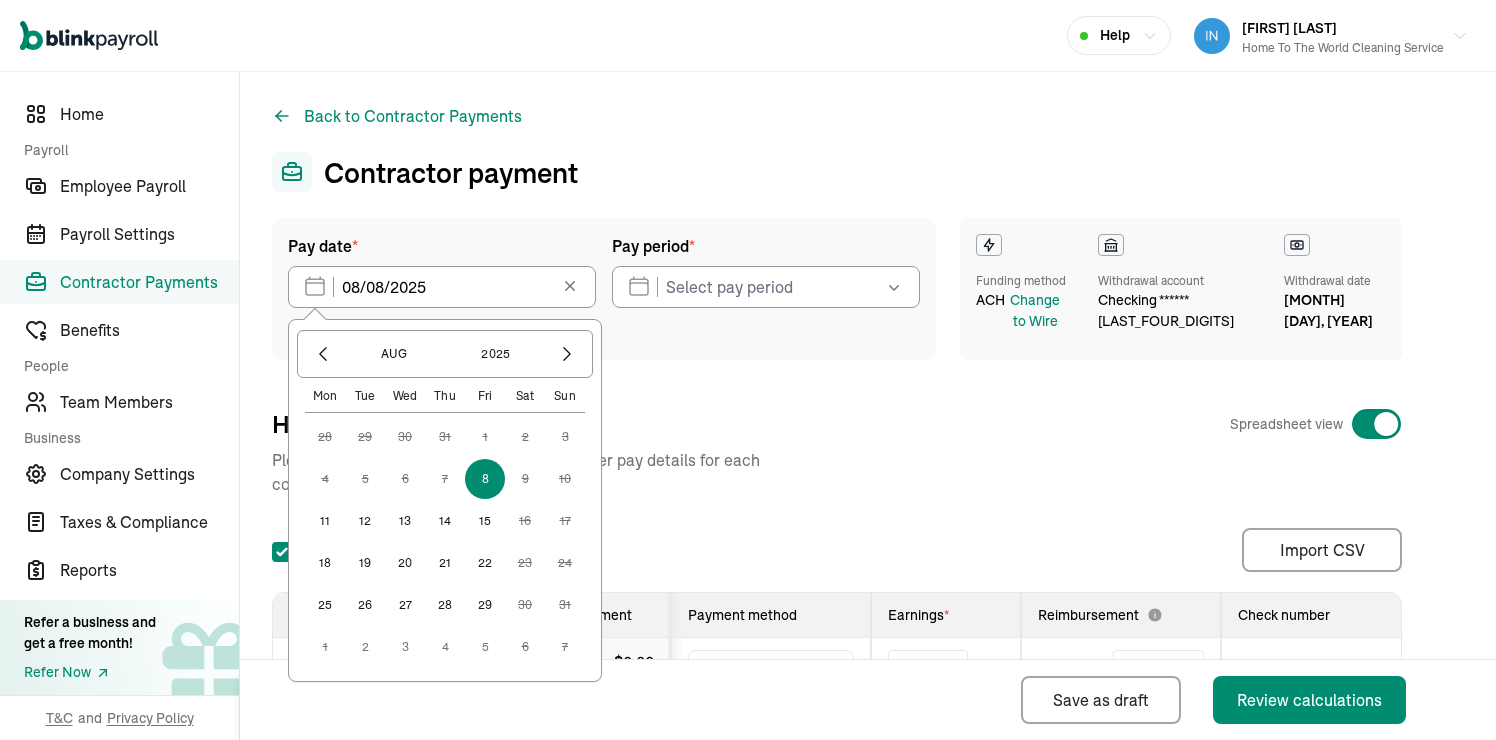 click on "8" at bounding box center (485, 479) 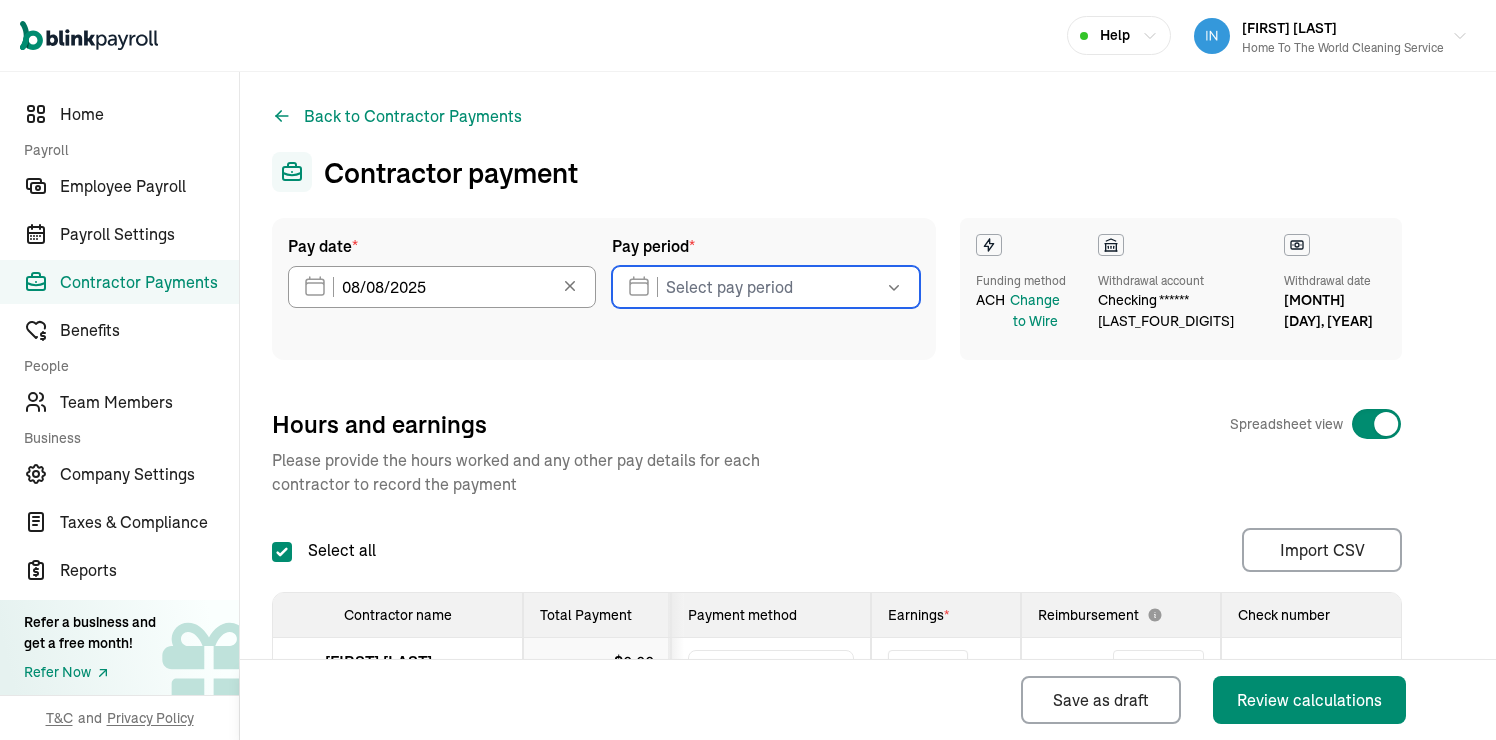 click at bounding box center (766, 287) 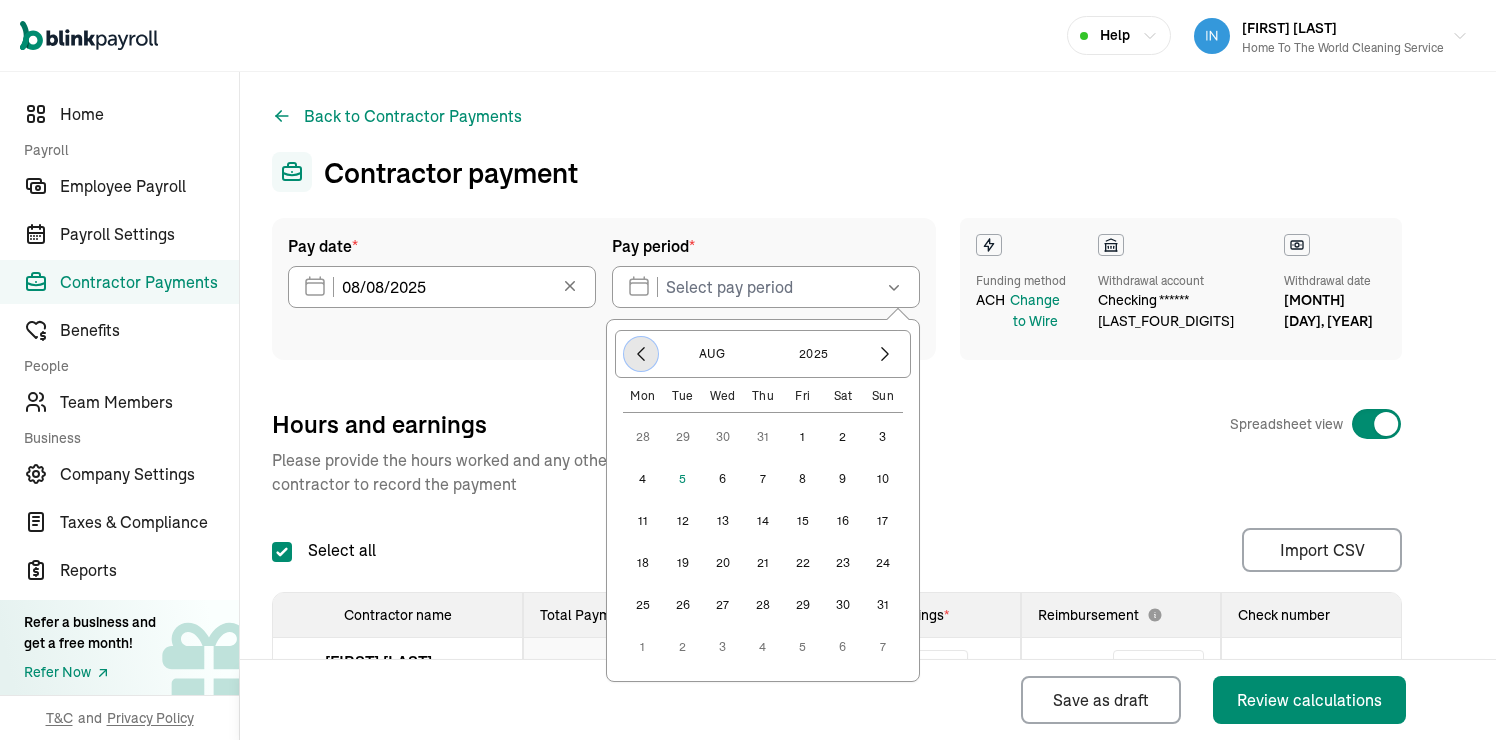click 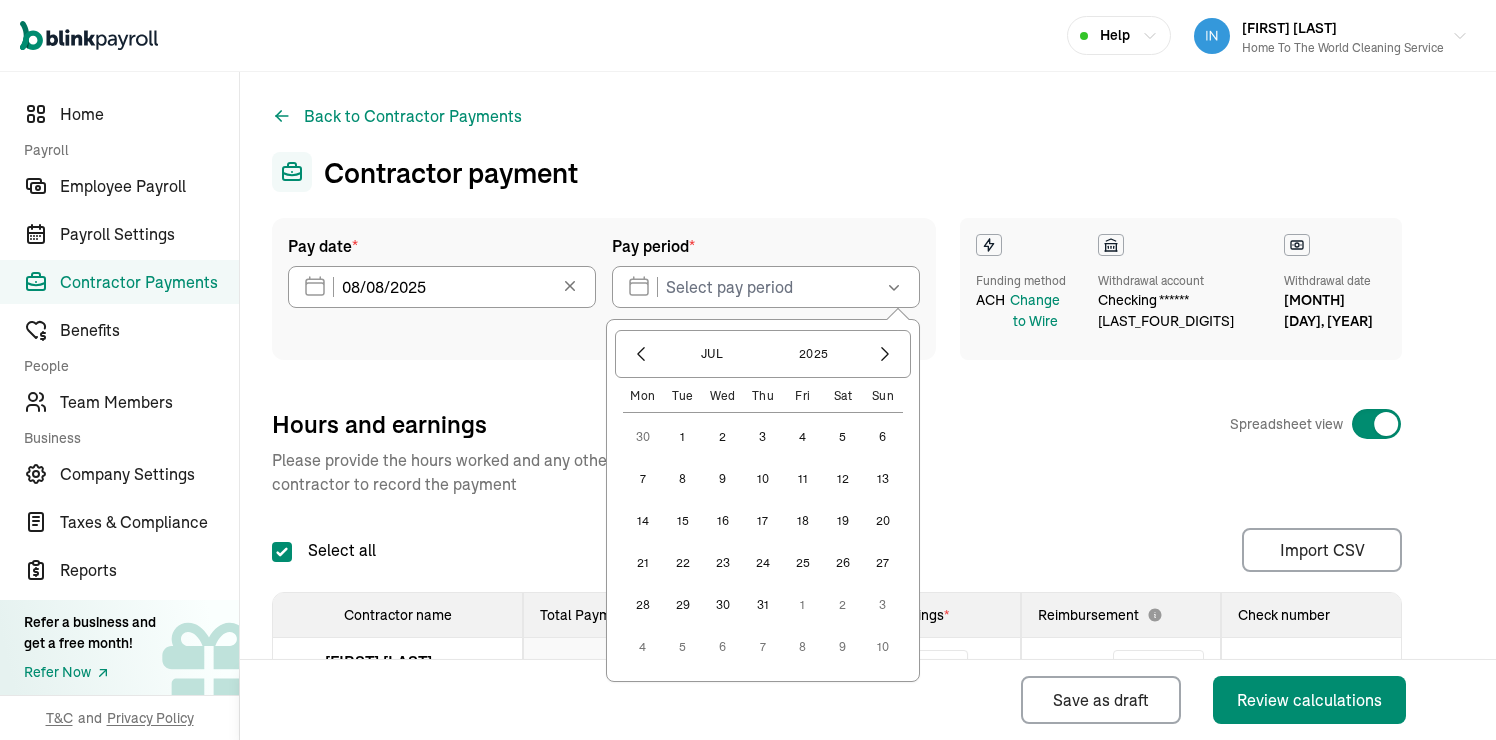 click on "27" at bounding box center (883, 563) 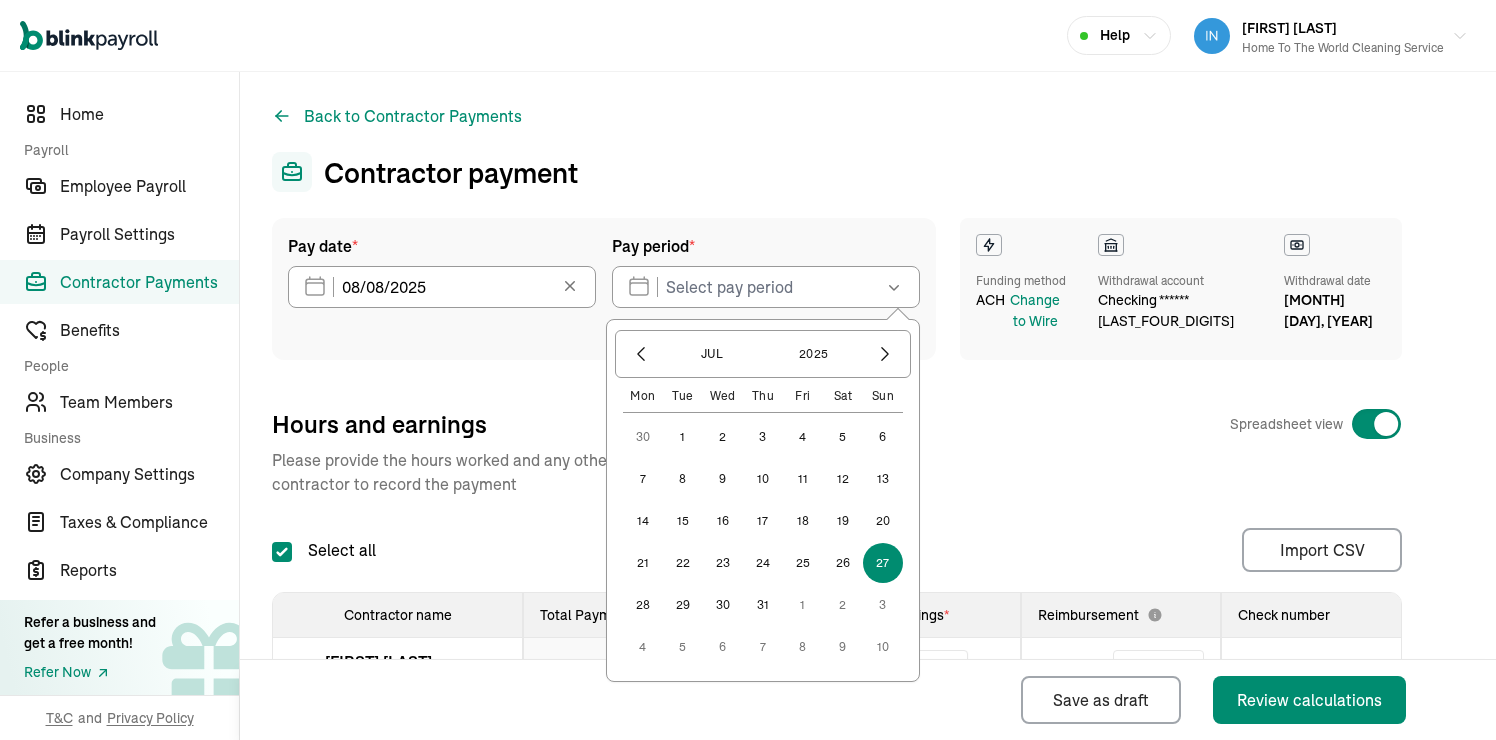 click on "27" at bounding box center (883, 563) 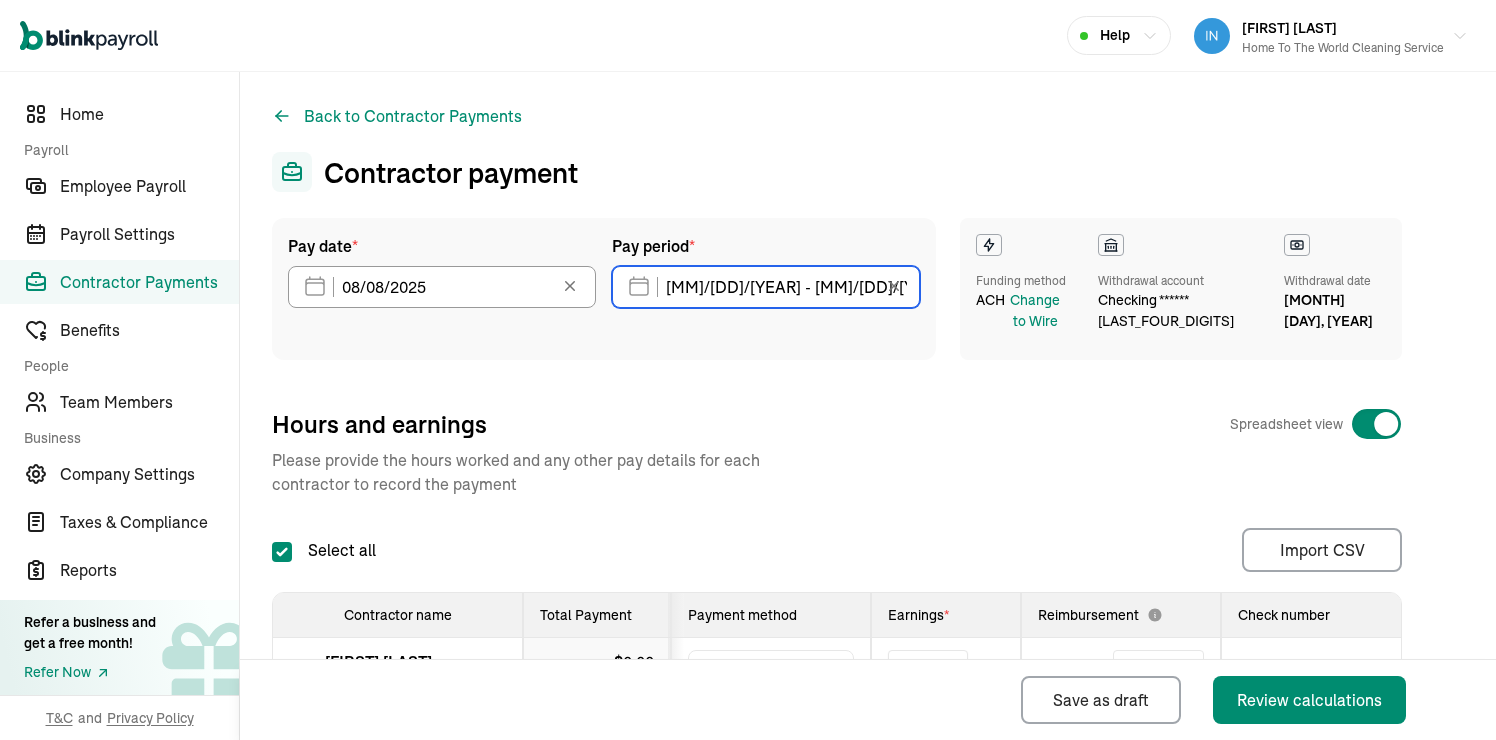 click on "[MM]/[DD]/[YEAR] - [MM]/[DD]/[YEAR]" at bounding box center [766, 287] 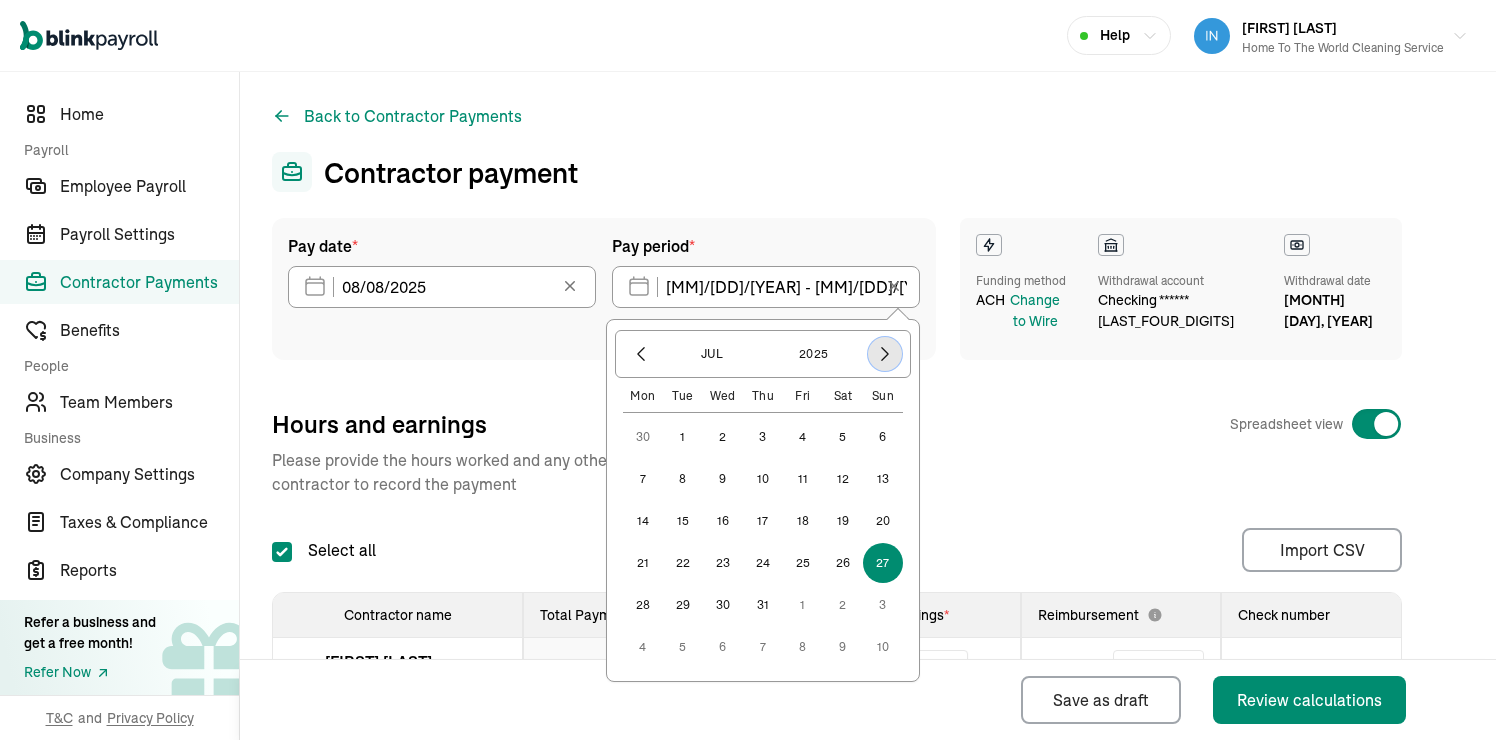 click 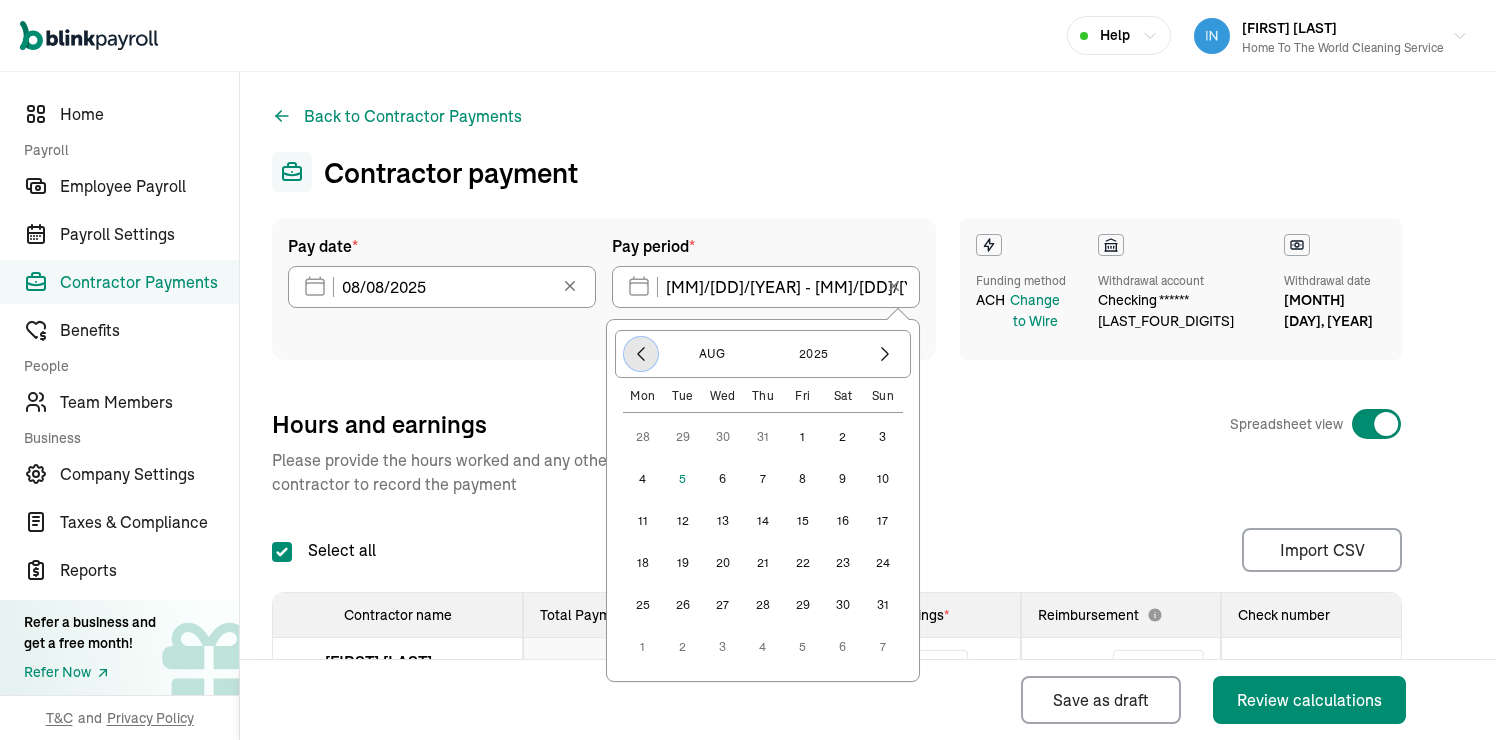 click 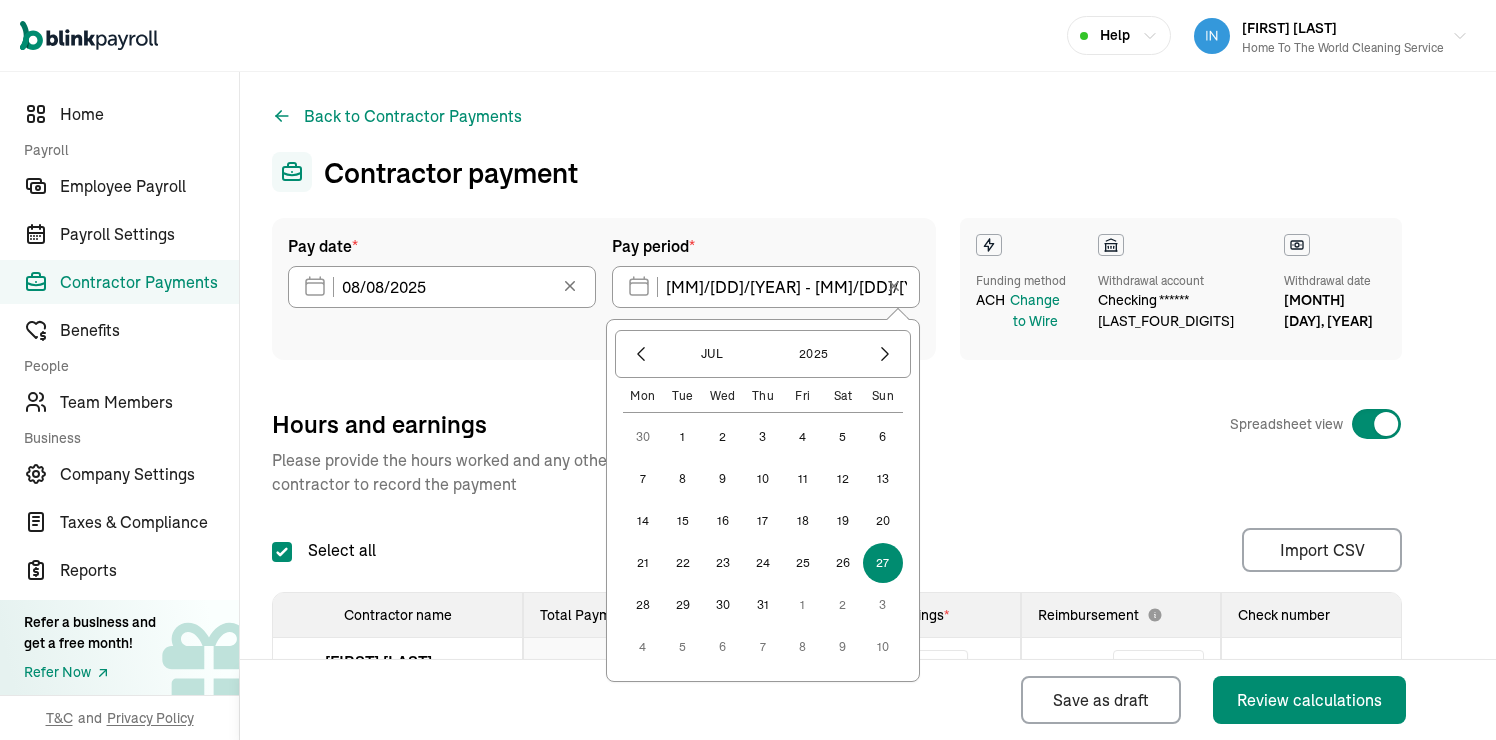 click on "27" at bounding box center (883, 563) 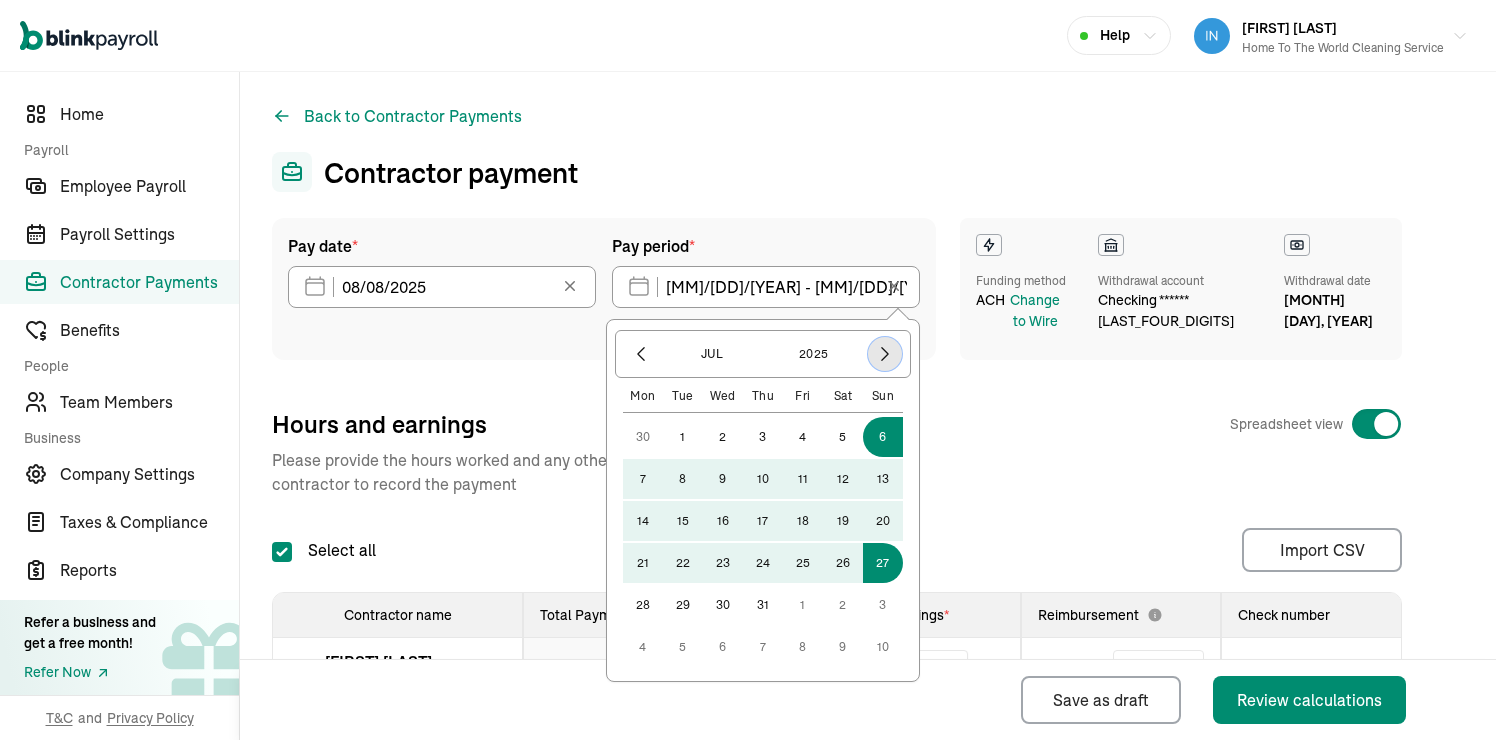 click 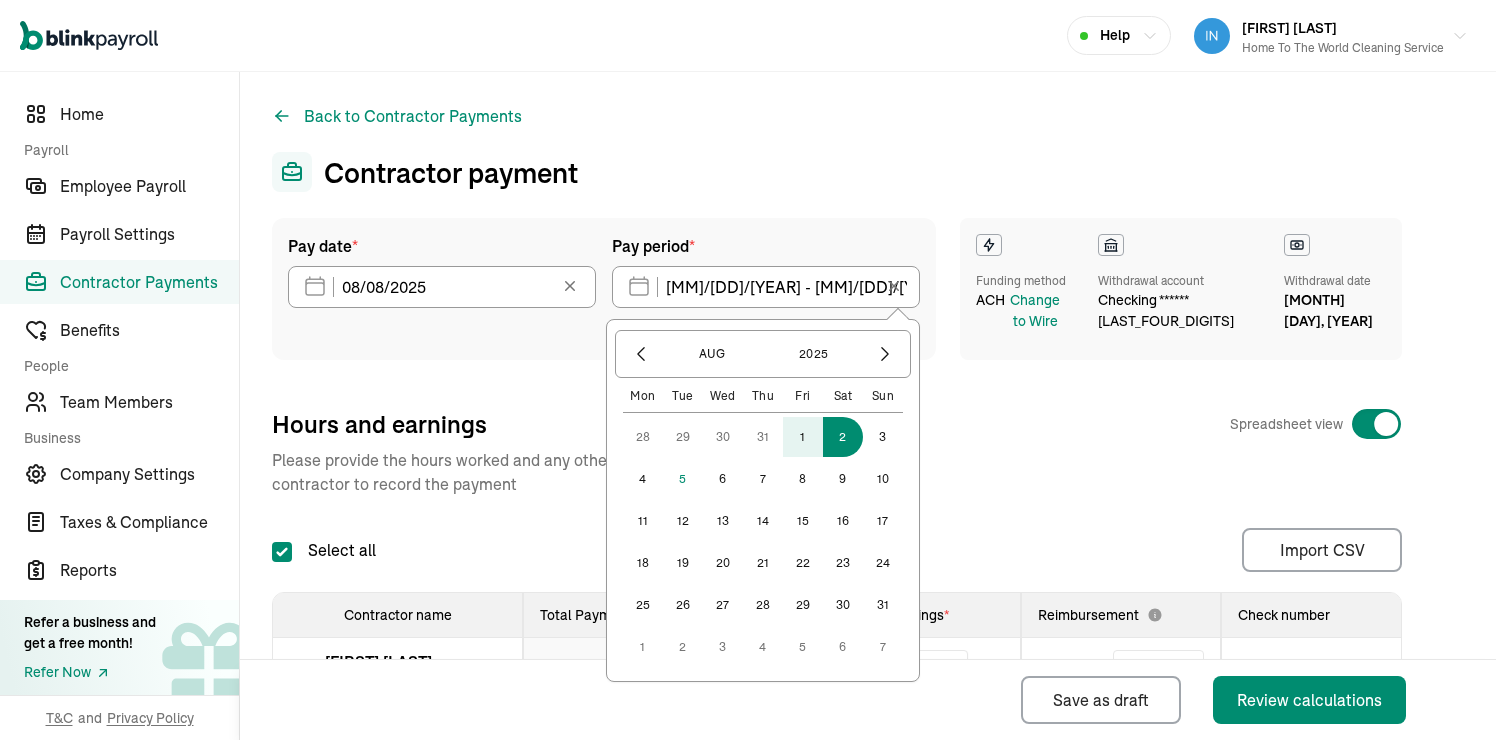 click on "2" at bounding box center [843, 437] 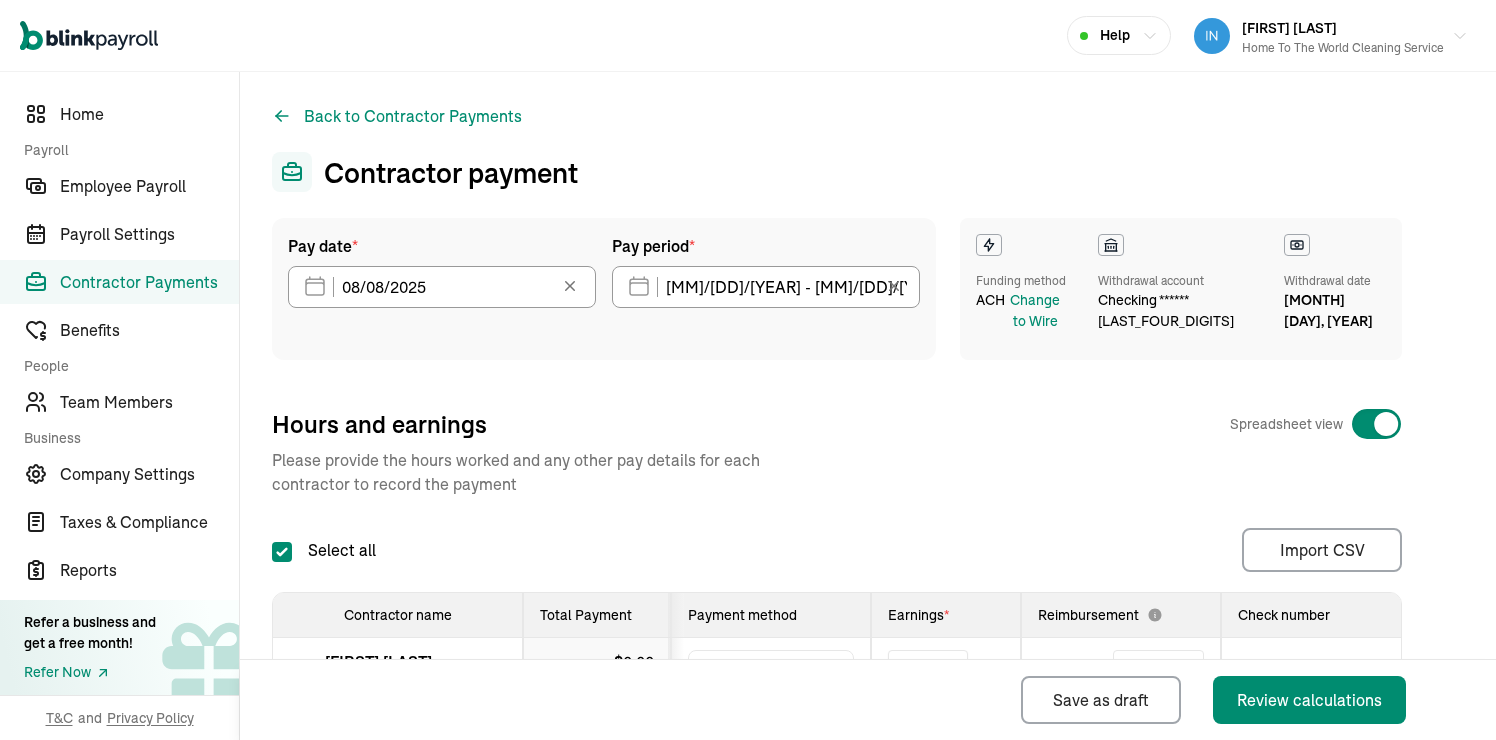 click on "Hours and earnings Spreadsheet view Please provide the hours worked and any other pay details for each contractor to record the payment" at bounding box center (837, 452) 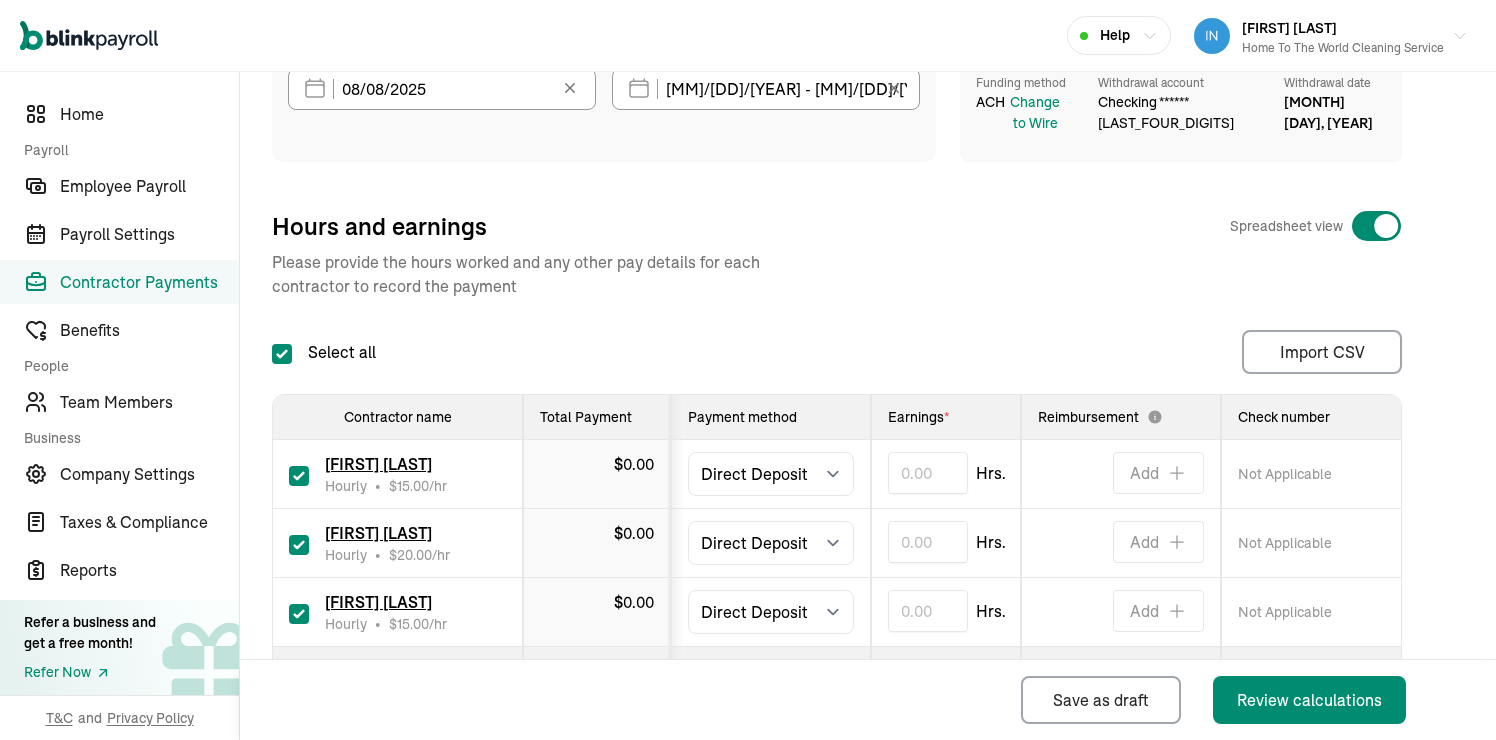 scroll, scrollTop: 223, scrollLeft: 0, axis: vertical 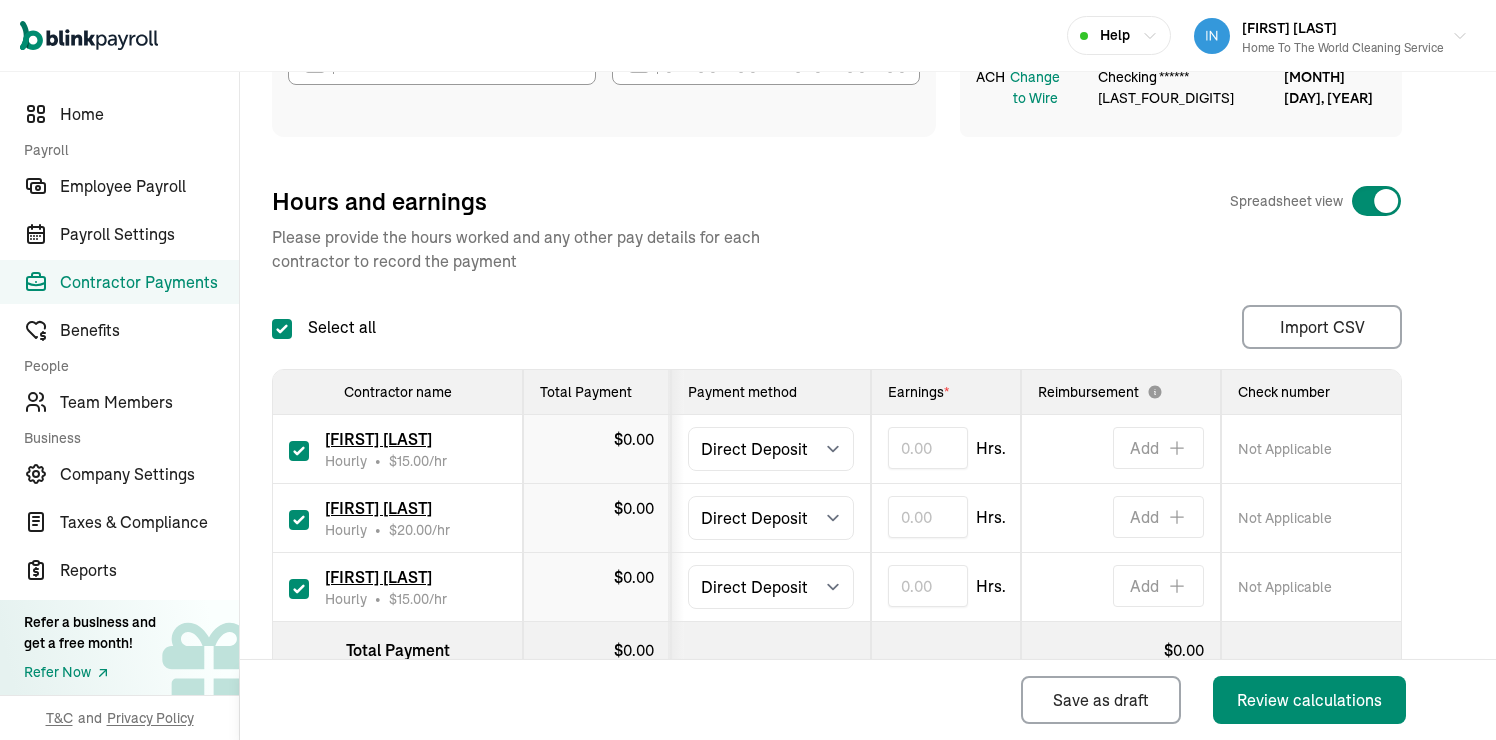 click at bounding box center (299, 449) 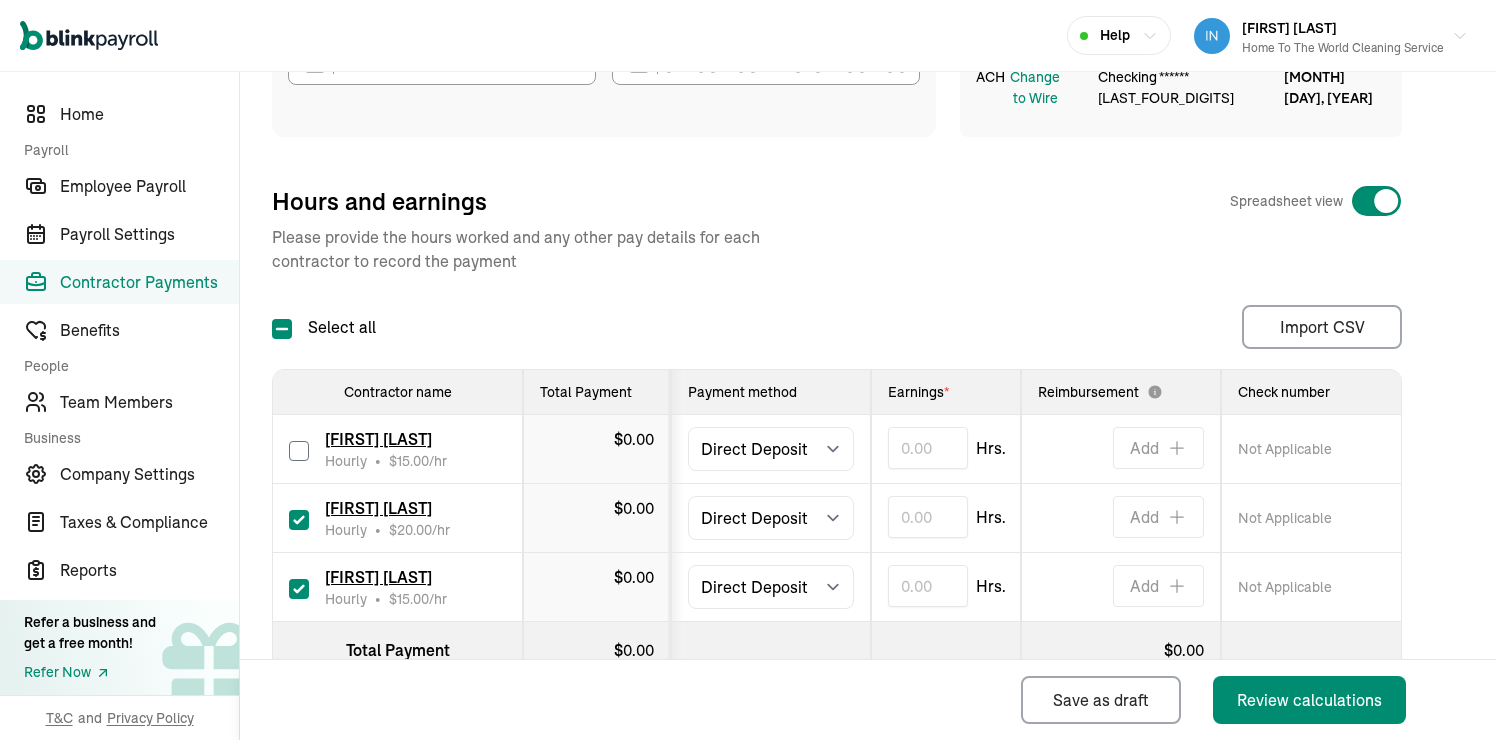 checkbox on "false" 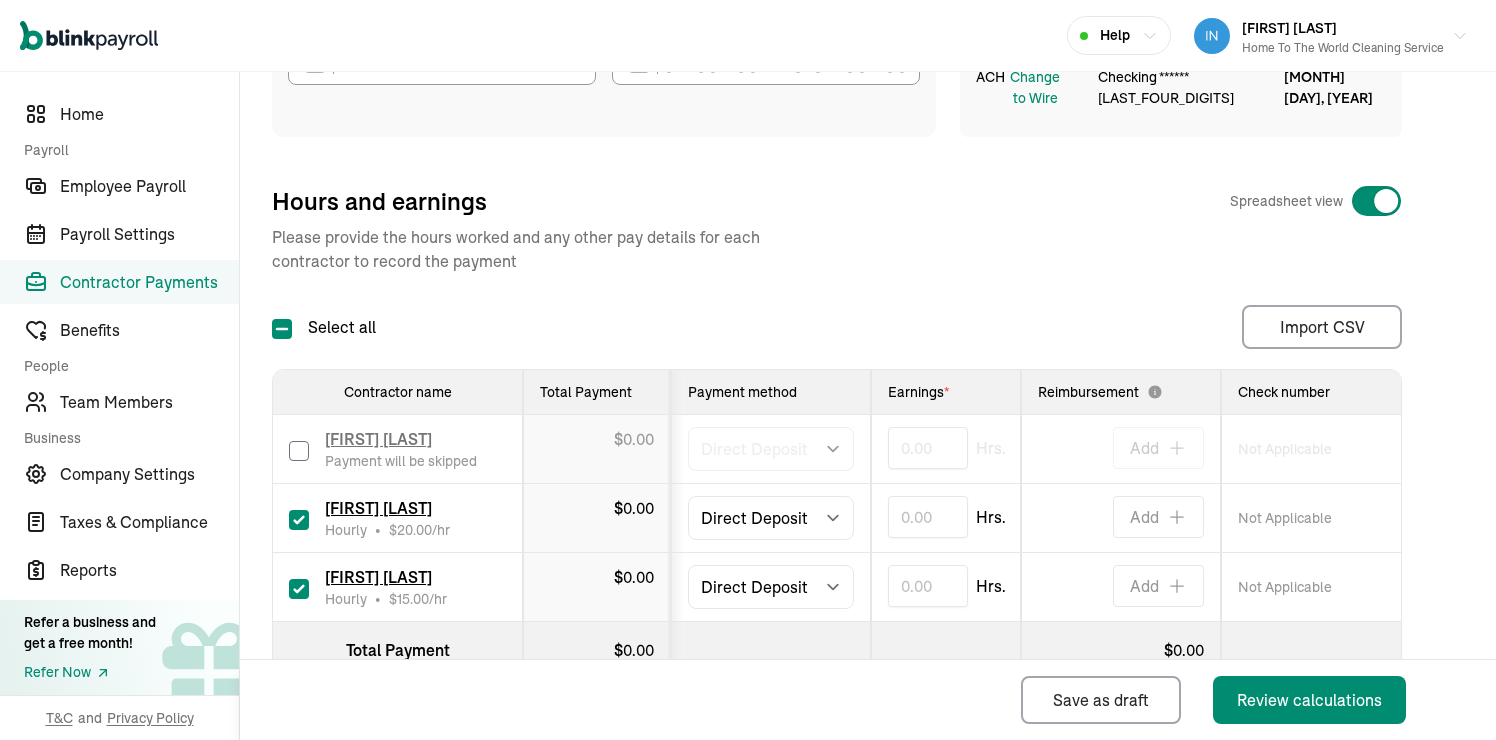 scroll, scrollTop: 290, scrollLeft: 0, axis: vertical 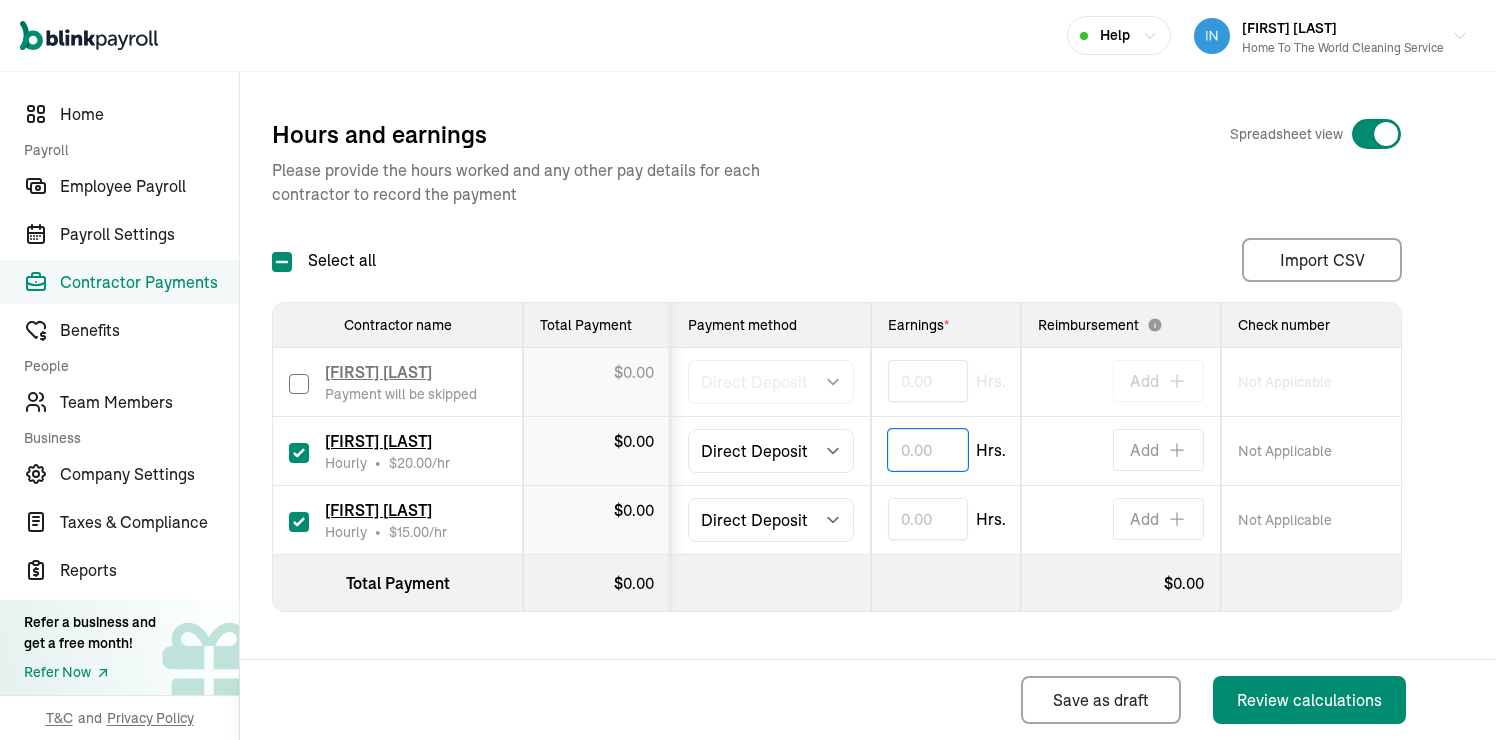 click at bounding box center [928, 450] 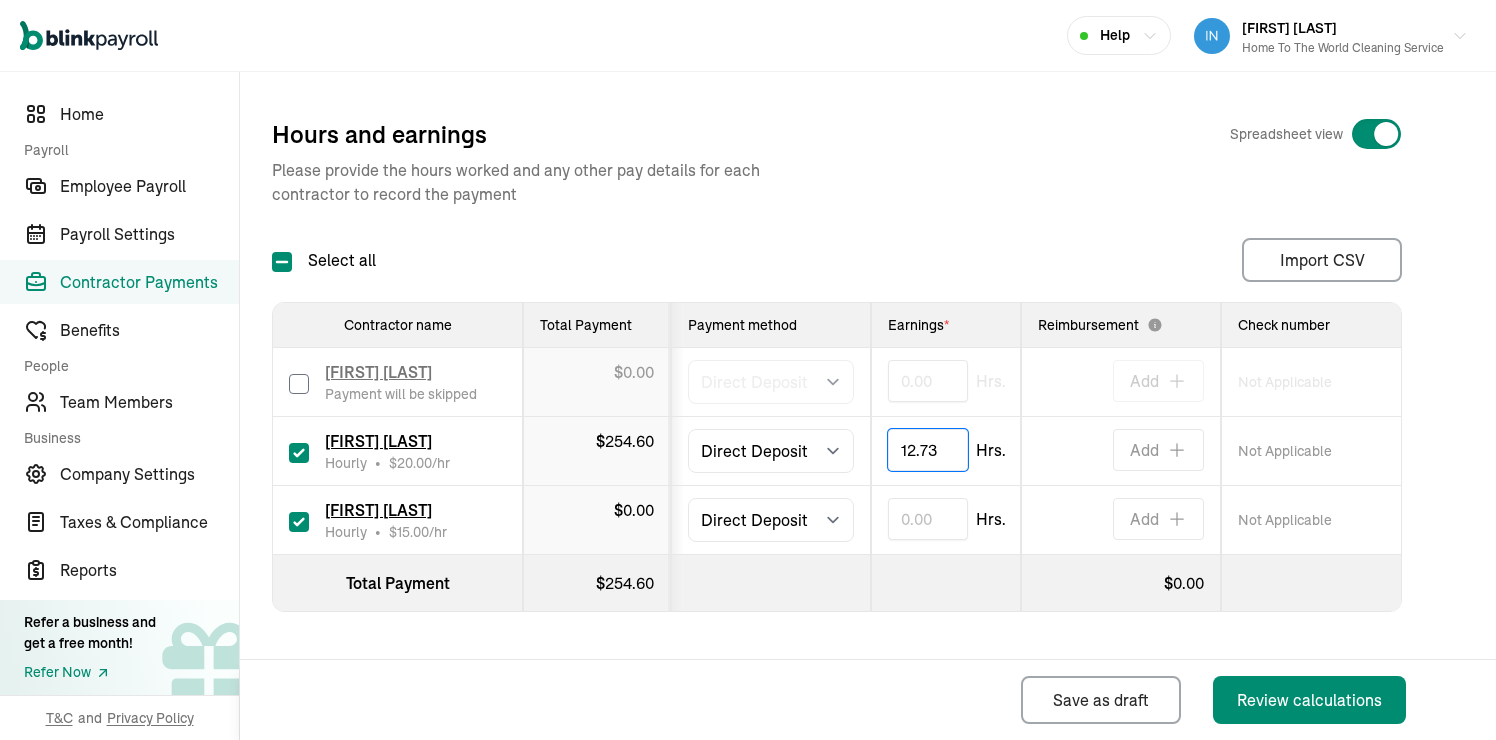type on "12.73" 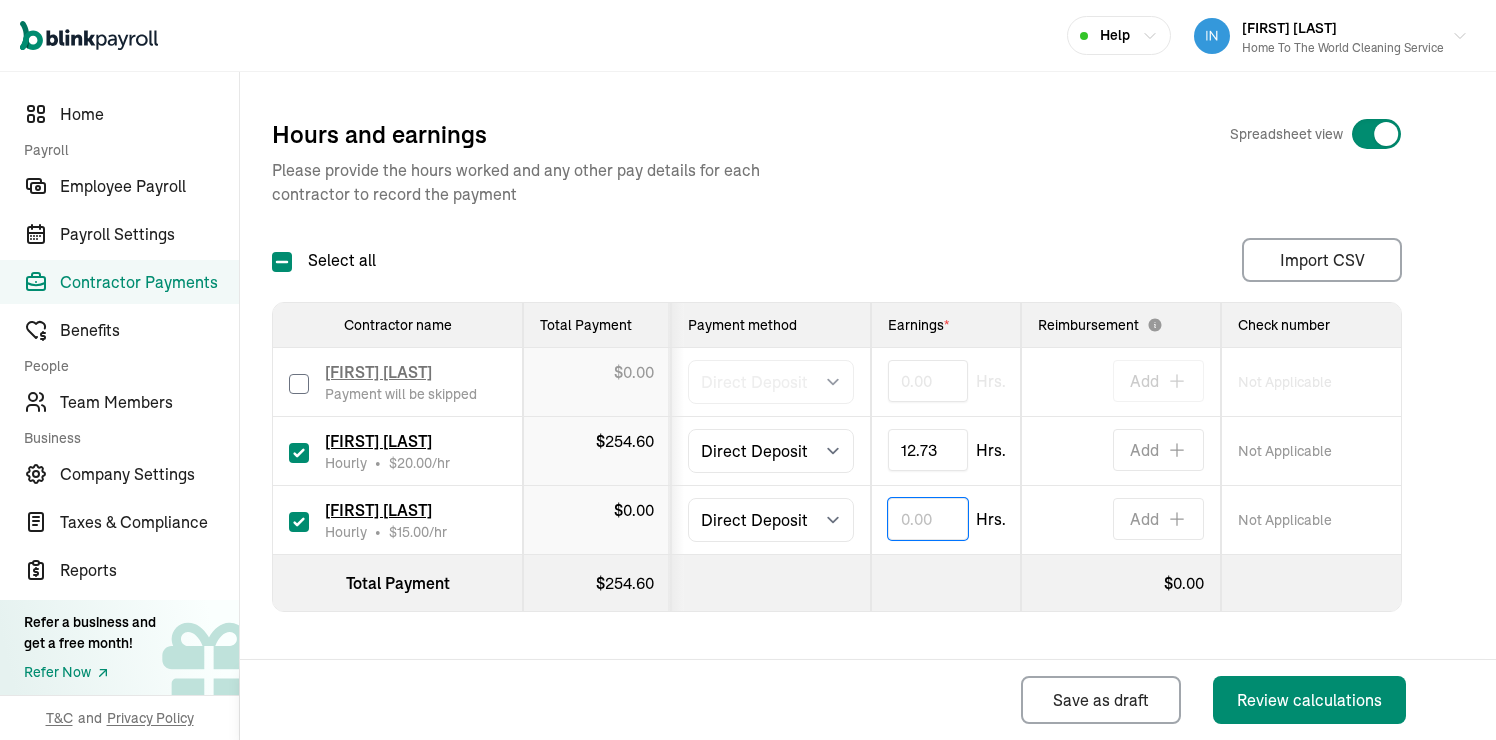 click at bounding box center (928, 519) 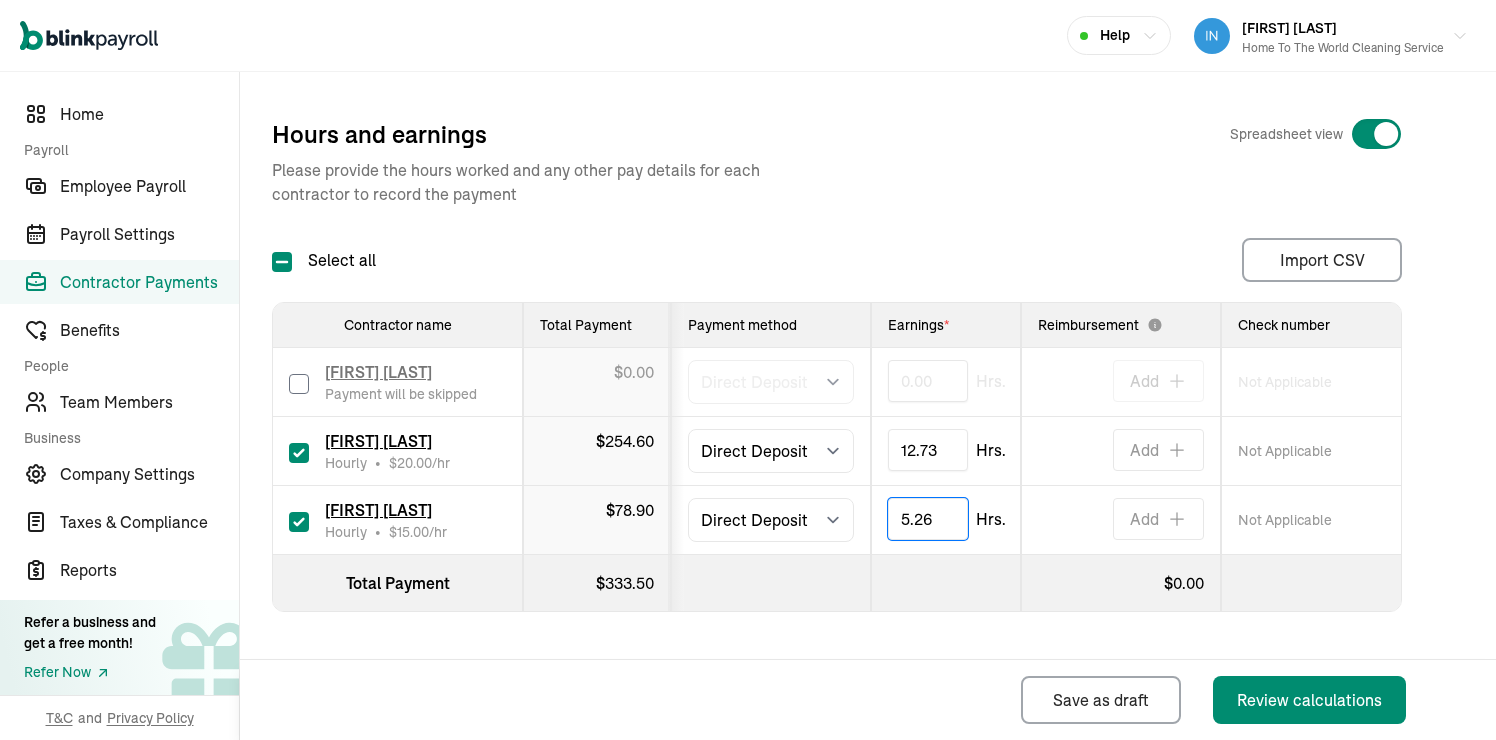 type on "5.26" 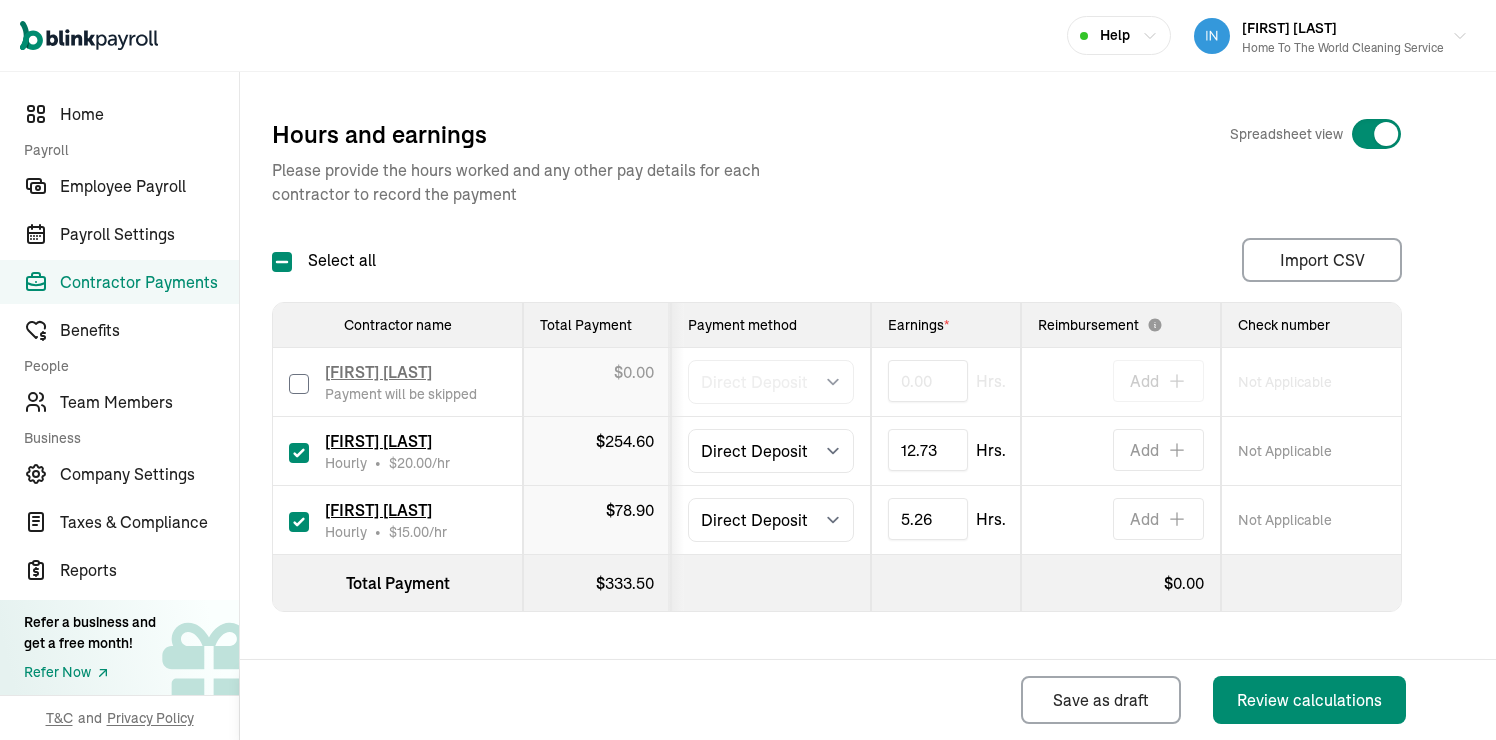 click on "Save as draft Review calculations" at bounding box center [835, 700] 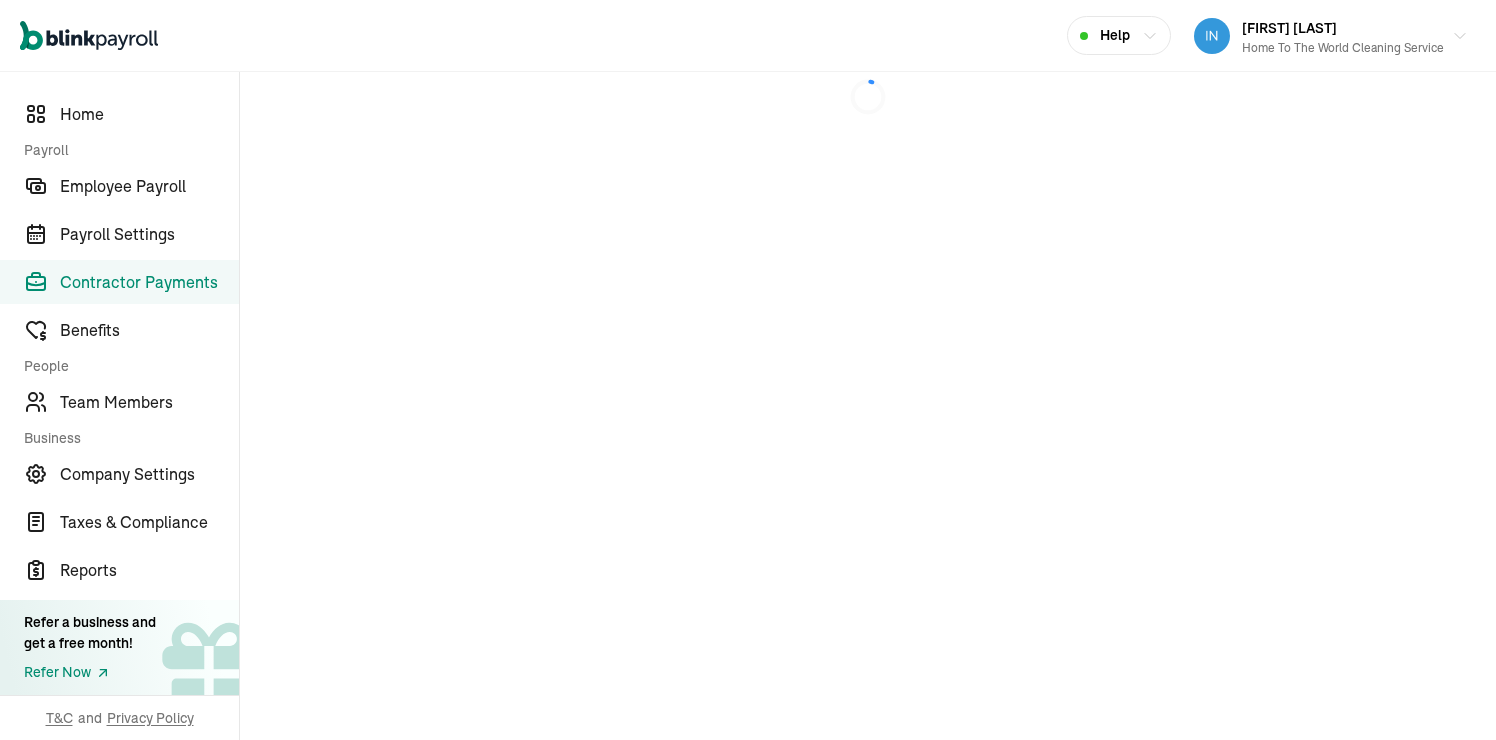 scroll, scrollTop: 0, scrollLeft: 0, axis: both 